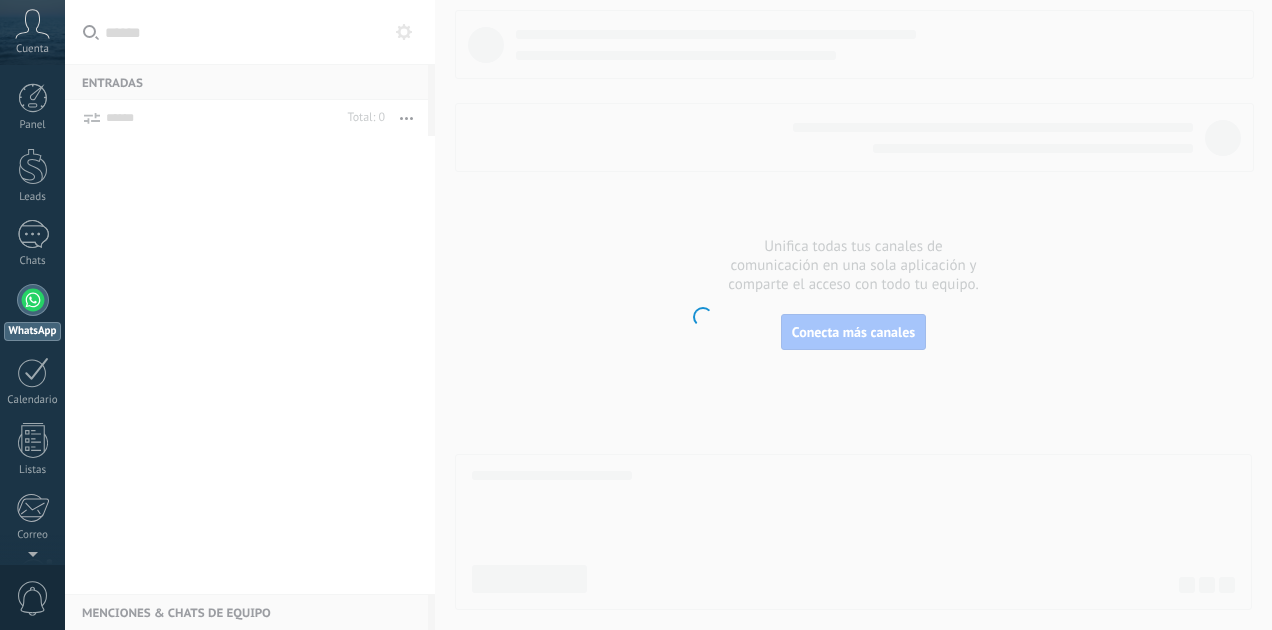 scroll, scrollTop: 0, scrollLeft: 0, axis: both 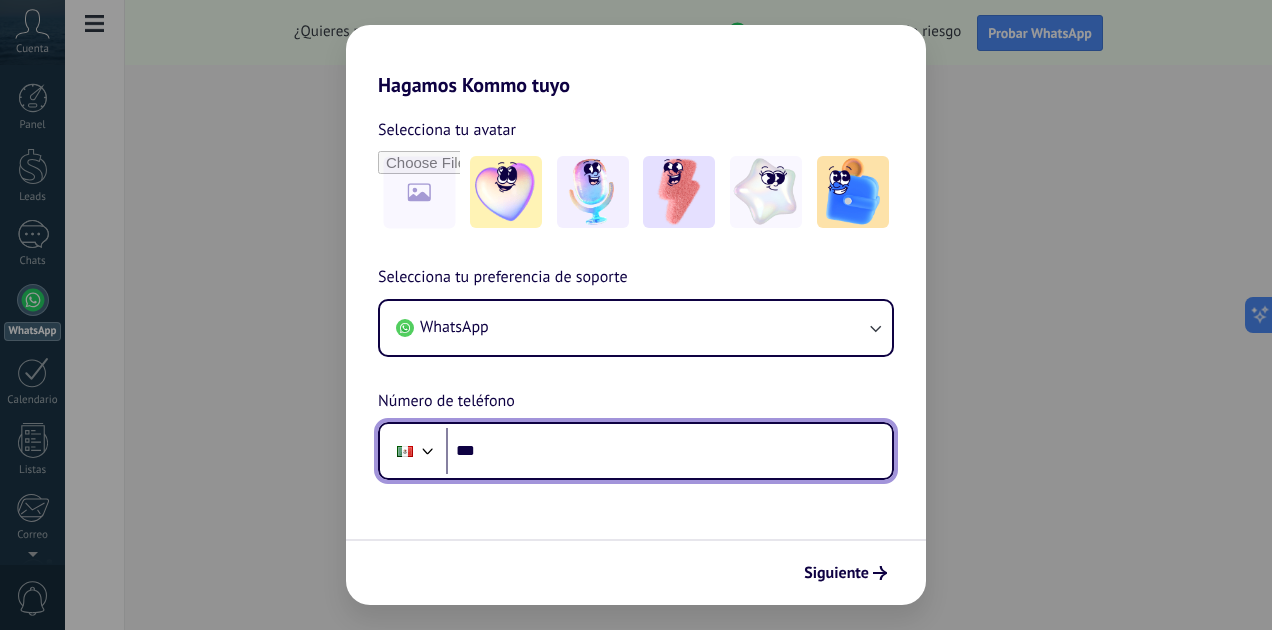 click on "***" at bounding box center (669, 451) 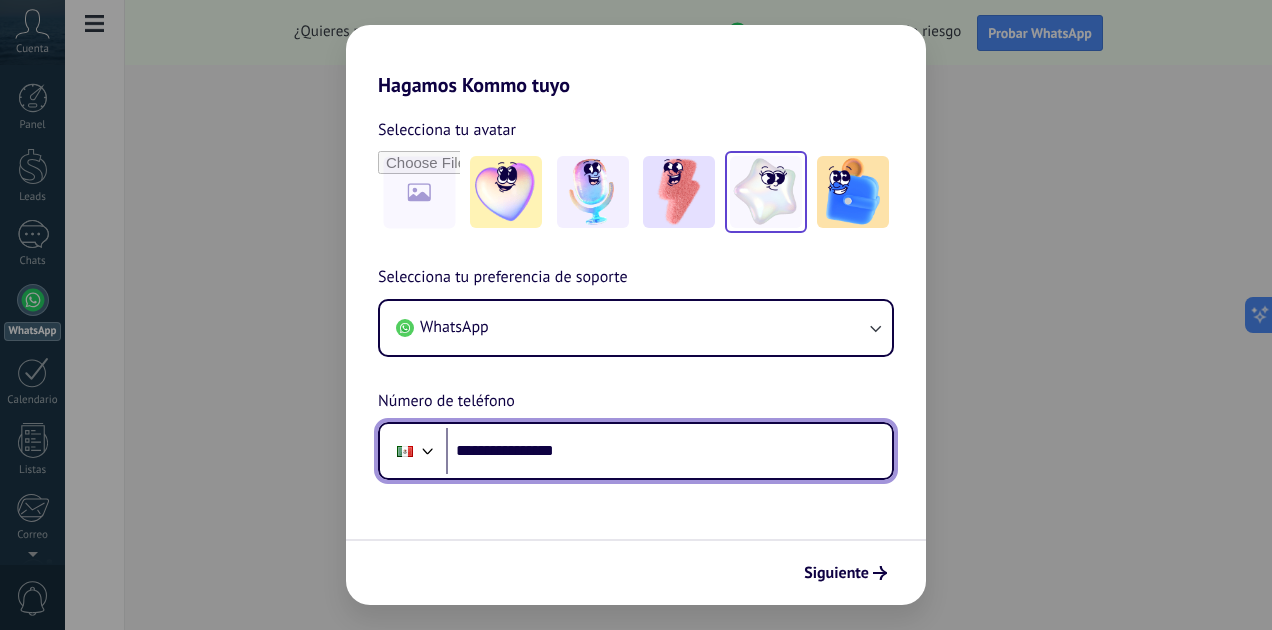 type on "**********" 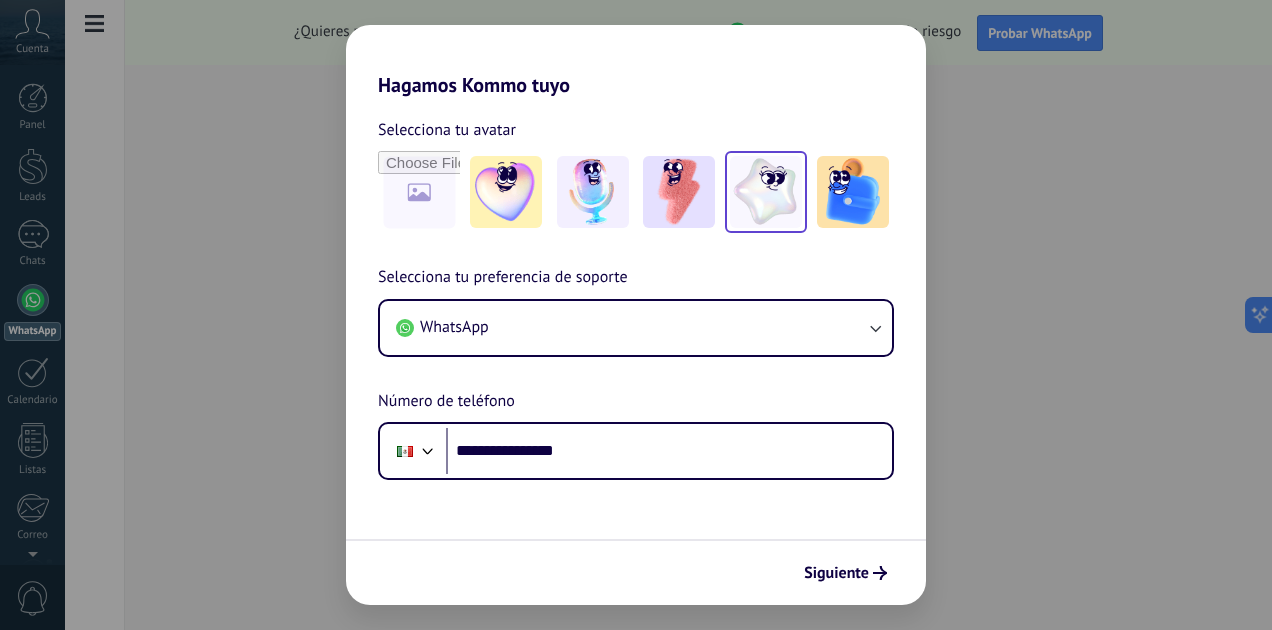 click at bounding box center (766, 192) 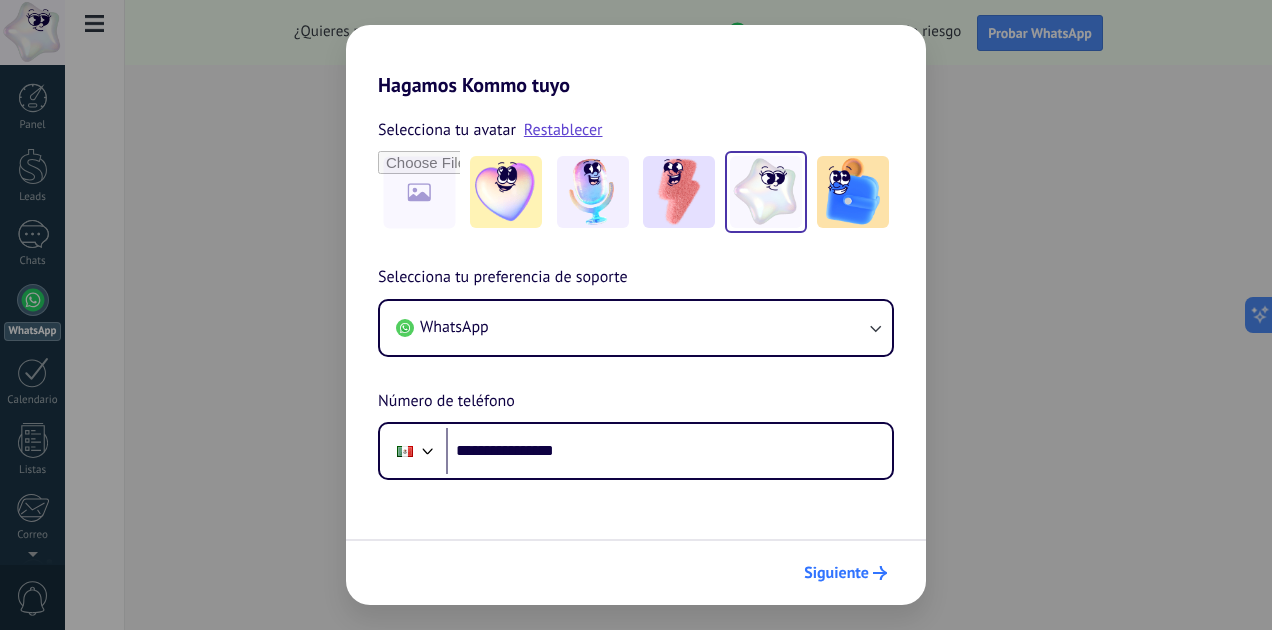 click on "Siguiente" at bounding box center (836, 573) 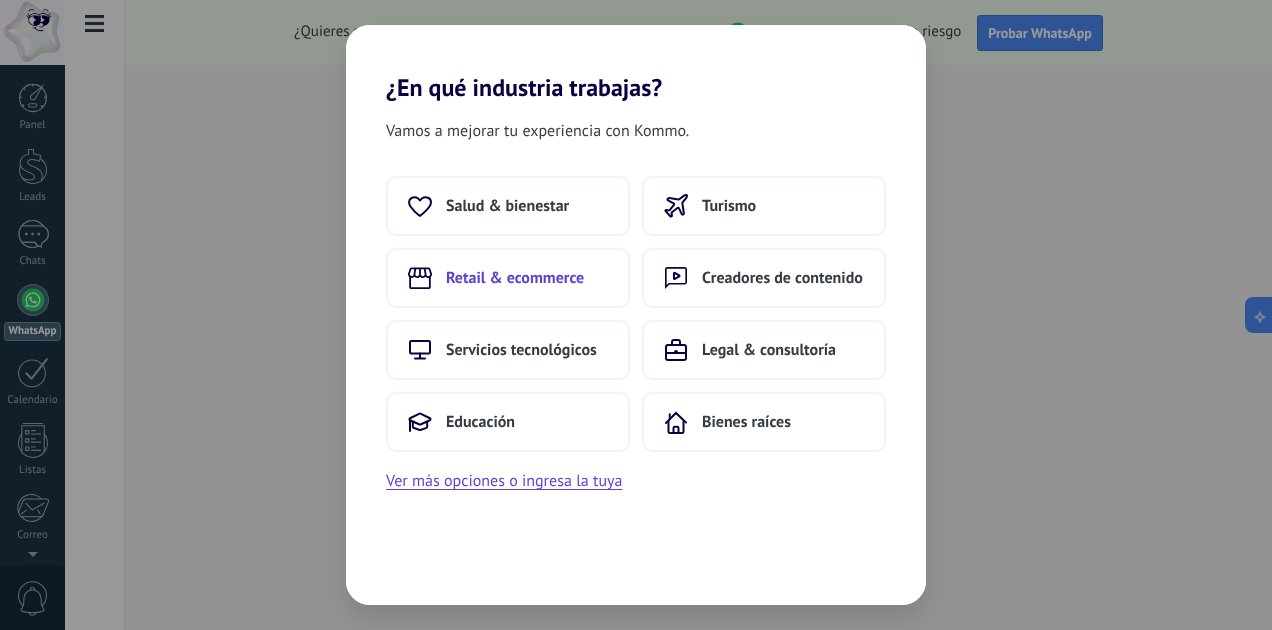 click on "Retail & ecommerce" at bounding box center (515, 278) 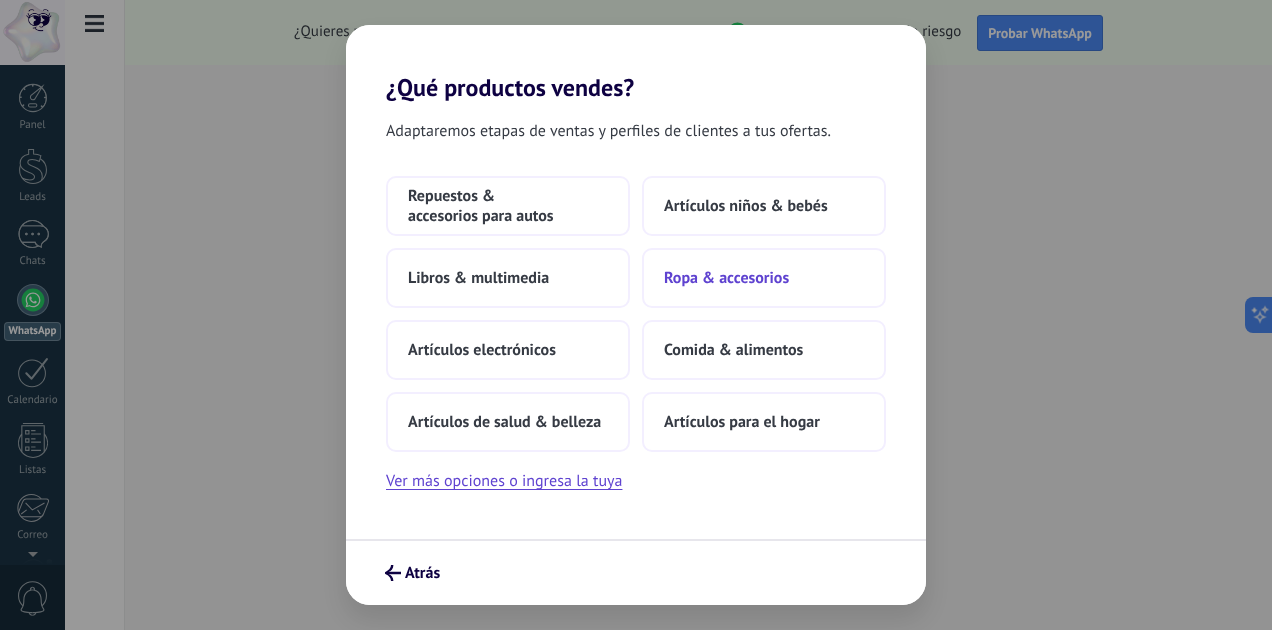 click on "Ropa & accesorios" at bounding box center [726, 278] 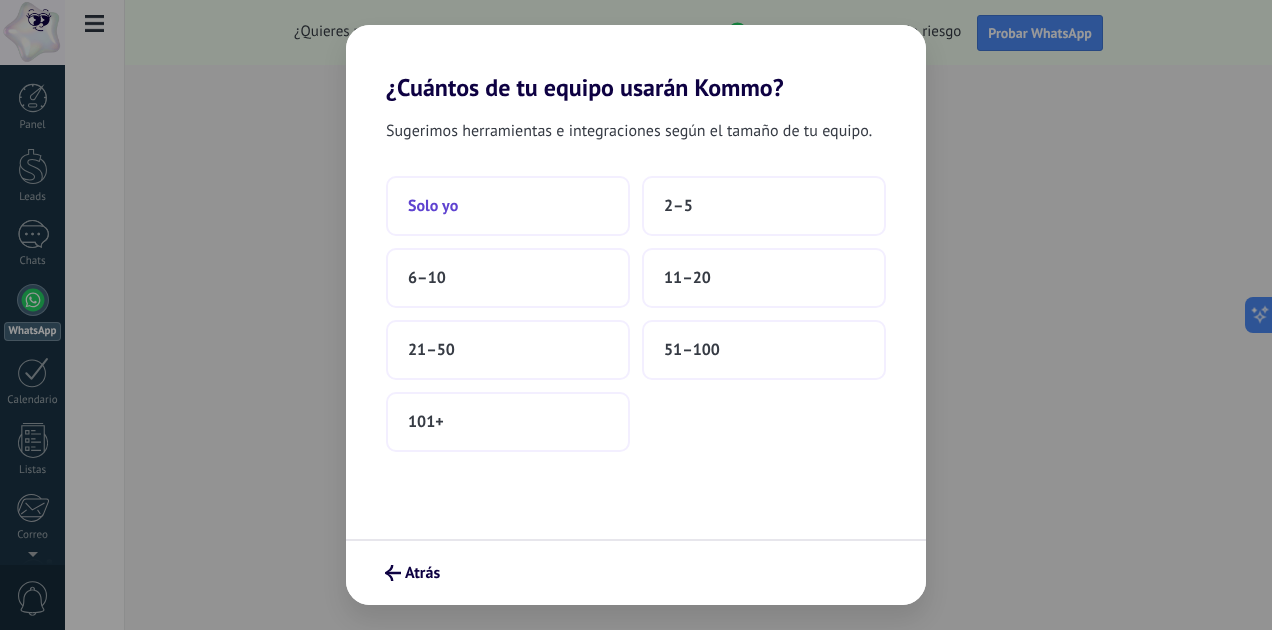 click on "Solo yo" at bounding box center (508, 206) 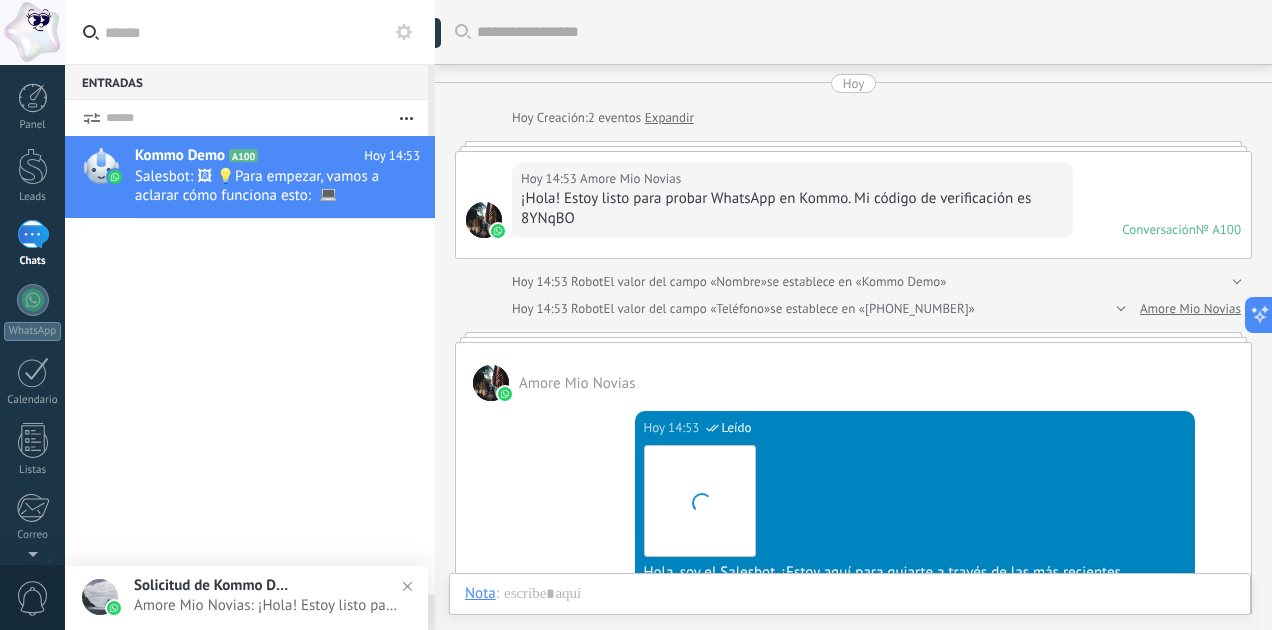 scroll, scrollTop: 769, scrollLeft: 0, axis: vertical 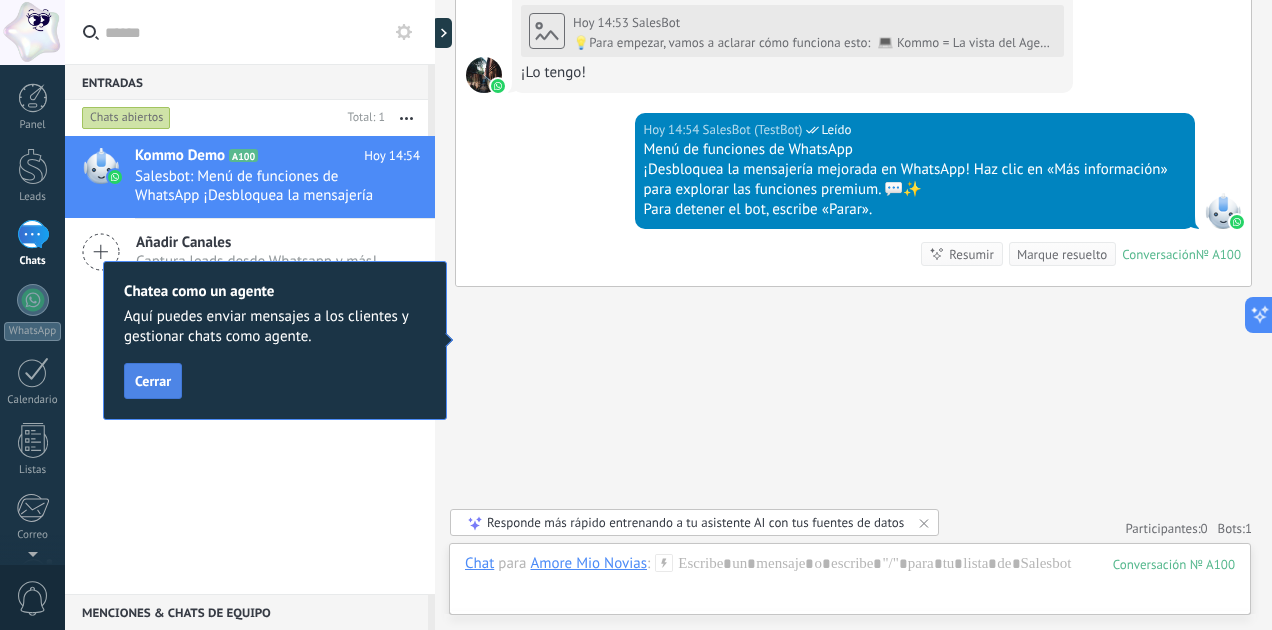 click on "Cerrar" at bounding box center [153, 381] 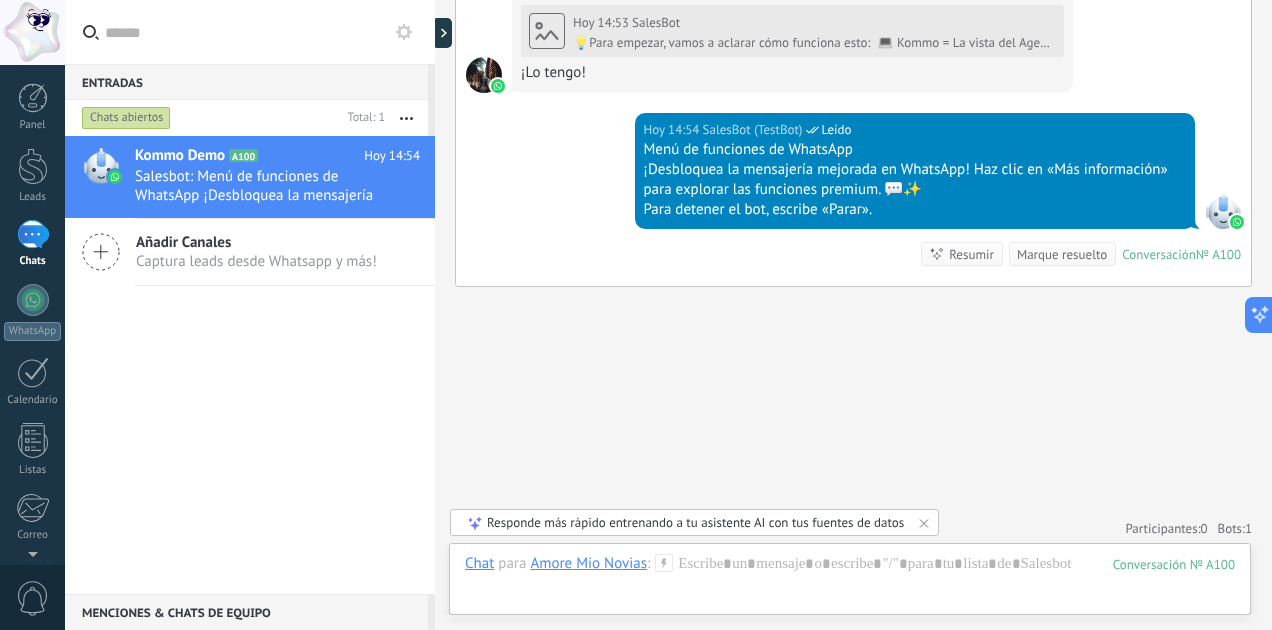 click on "Añadir Canales" at bounding box center [256, 242] 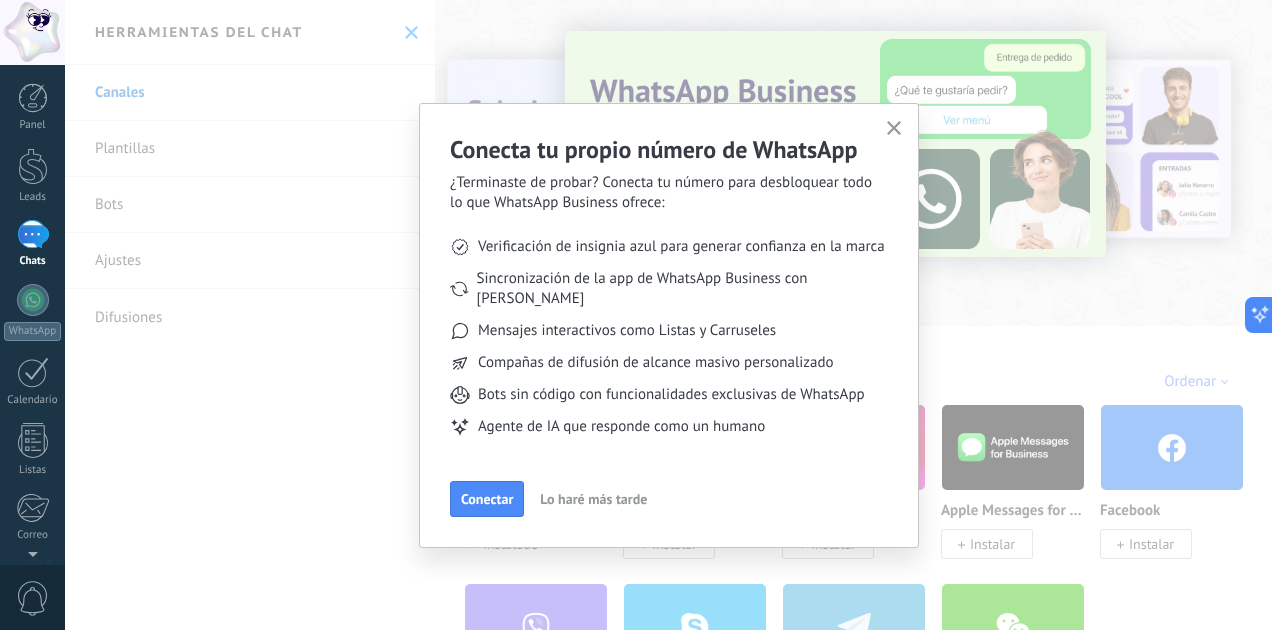 click on "Lo haré más tarde" at bounding box center (593, 499) 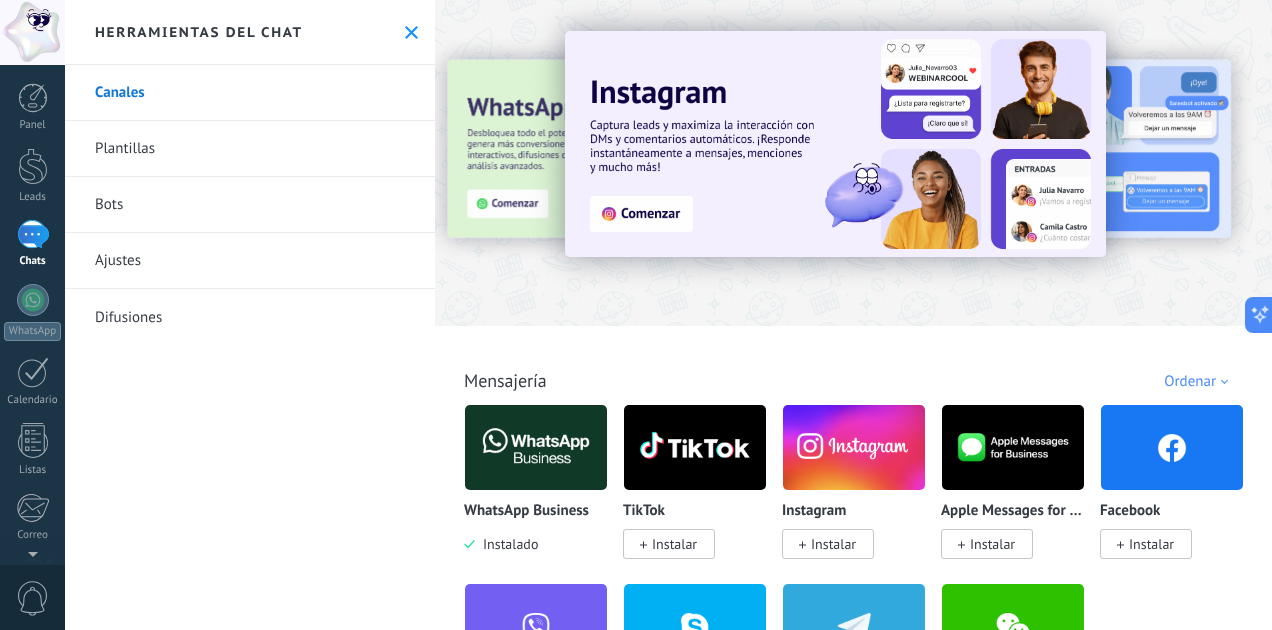 click on "Todo Bandeja de entrada Automatizaciones Fuentes de leads Instalado Mis contribuciones Ordenar Elegidos del equipo Tendencias Más popular Lo más nuevo primero Mensajería WhatsApp Business Instalado TikTok Instalar Instagram Instalar Apple Messages for Business Instalar Facebook Instalar Viber Instalar Skype Instalar Telegram Instalar WeChat Instalar Proveedores de WhatsApp WhatsApp Business Instalado Wazzup (WhatsApp & Instagram) Instalar WhatsApp via [DOMAIN_NAME] Instalar WhatsApp Business API (WABA) via [DOMAIN_NAME] Instalar [DOMAIN_NAME] para WhatsApp Instalar Whatsapp por Whatcrm y Telphin Instalar Whatsapp de YouMessages Instalar E-commerce Shopify Instalar Mercado Libre Instalar Nuvemshop / Tiendanube Instalar WooCommerce Instalar Lazada Instalar Hotmart via 7Club Instalar Tienda en Telegram via [DOMAIN_NAME] Instalar Opencart-OcStore by Devamo Instalar Chat en vivo y otras mensajerías Intercom Instalar Slack Instalar Telegram via [DOMAIN_NAME] Instalar Telegram de Whatcrm Instalar Instalar" at bounding box center (853, 4871) 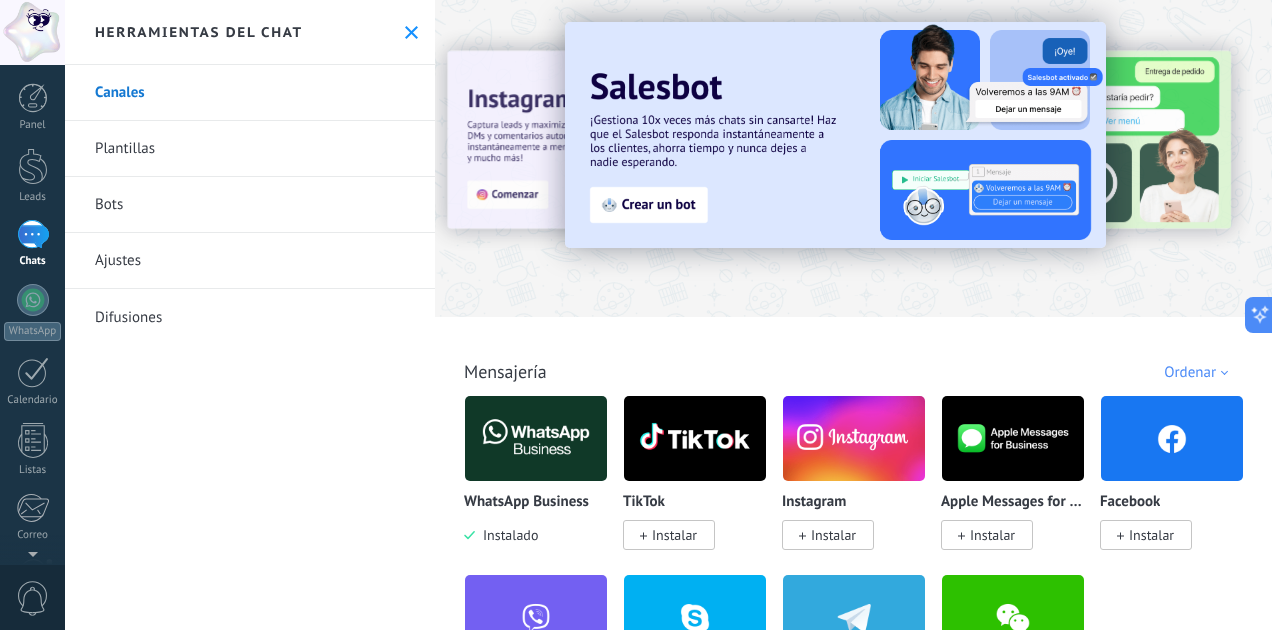 scroll, scrollTop: 0, scrollLeft: 0, axis: both 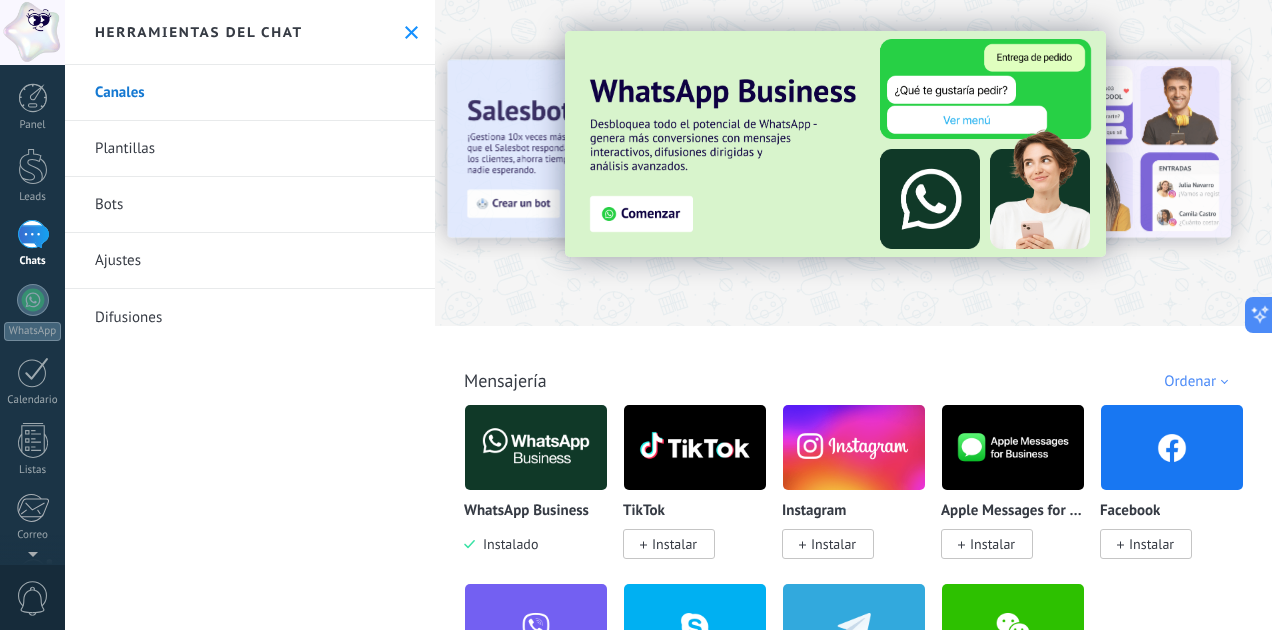 click on "Bots" at bounding box center (250, 205) 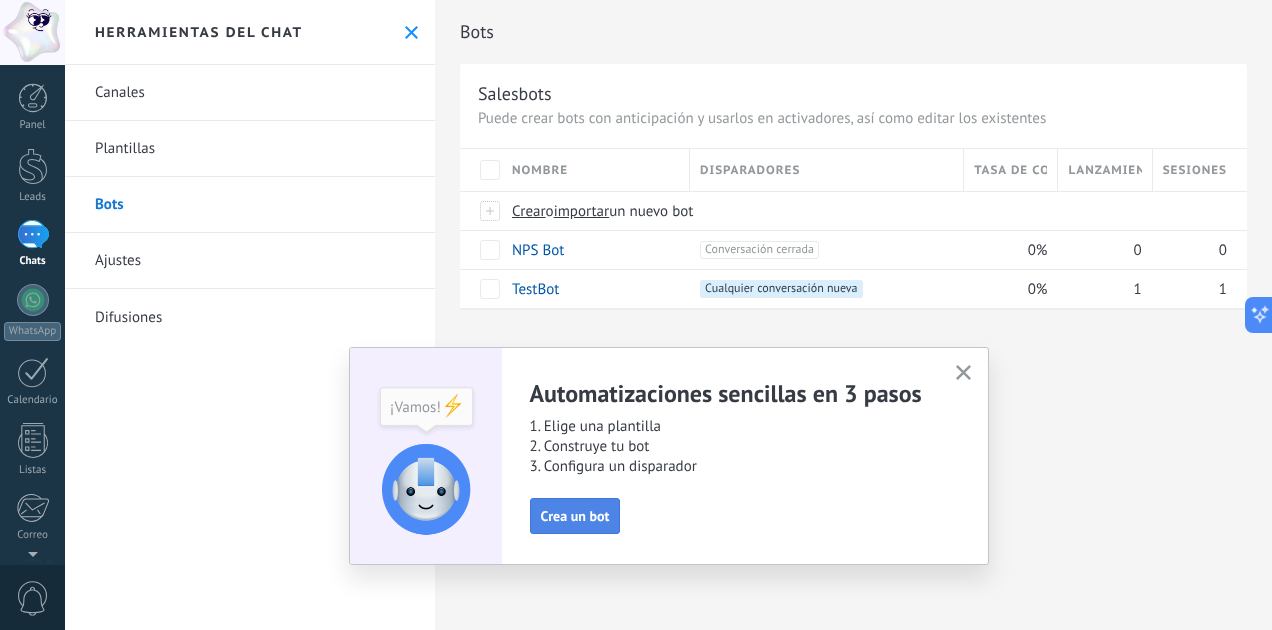 click on "Crea un bot" at bounding box center [575, 516] 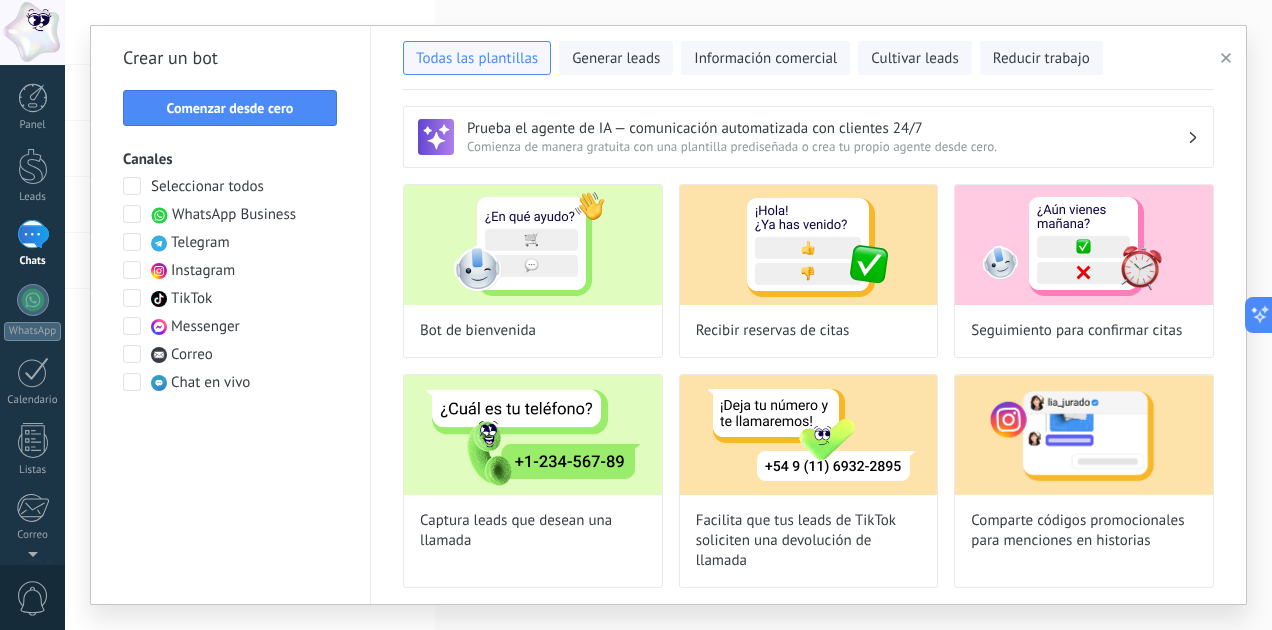 click on "Prueba el agente de IA — comunicación automatizada con clientes 24/7 Comienza de manera gratuita con una plantilla prediseñada o crea tu propio agente desde cero. Bot de bienvenida Recibir reservas de citas Seguimiento para confirmar citas Captura leads que desean una llamada Facilita que tus leads de TikTok soliciten una devolución de llamada Comparte códigos promocionales para menciones en historias Responde a palabras clave en comentarios Reacciona a menciones en historia con un corazón y un mensaje Comparte premios exclusivos con los seguidores Agenda mensajes promocionales sobre eventos, ofertas y más Envía códigos promocionales a partir de palabras clave en los mensajes Envía cód. promo al recibir palabras clave por DM en TikTok Seguimiento antes de que cierre la ventana de 24 horas Saluda a los leads con un mensaje personalizado Recopila inscripciones para webinars Envía obsequios a partir de palabras clave en los mensajes Envía obsequios a quienes envíen por DM palabras clave en TikTok" at bounding box center [808, 347] 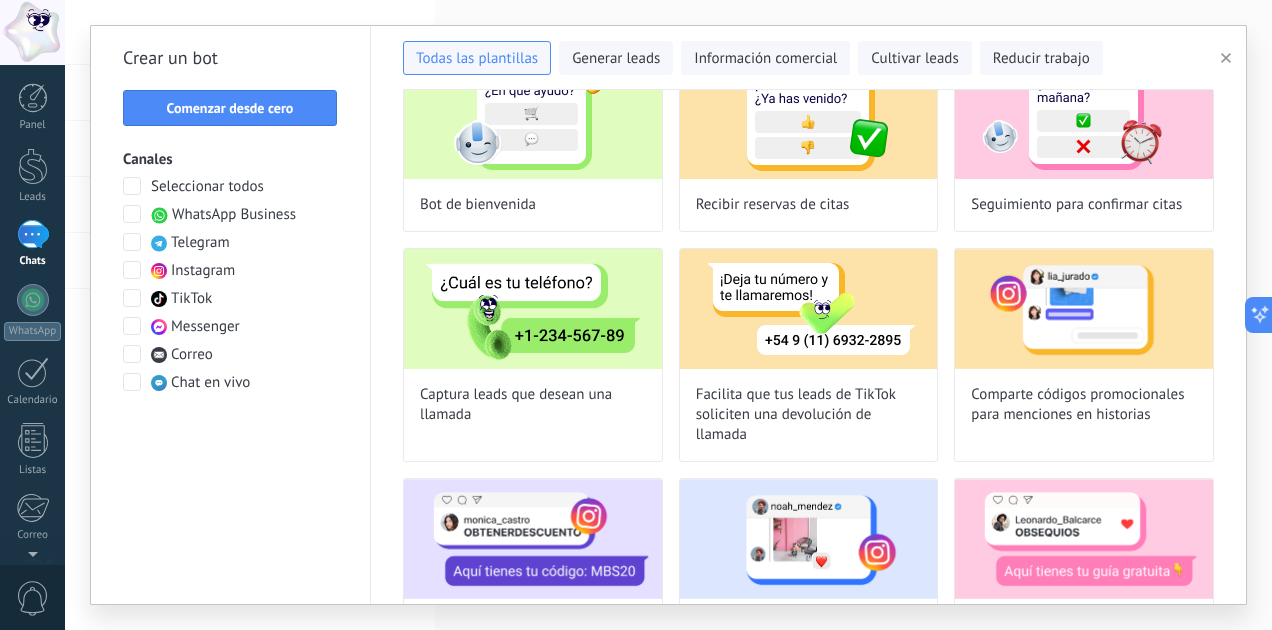 scroll, scrollTop: 0, scrollLeft: 0, axis: both 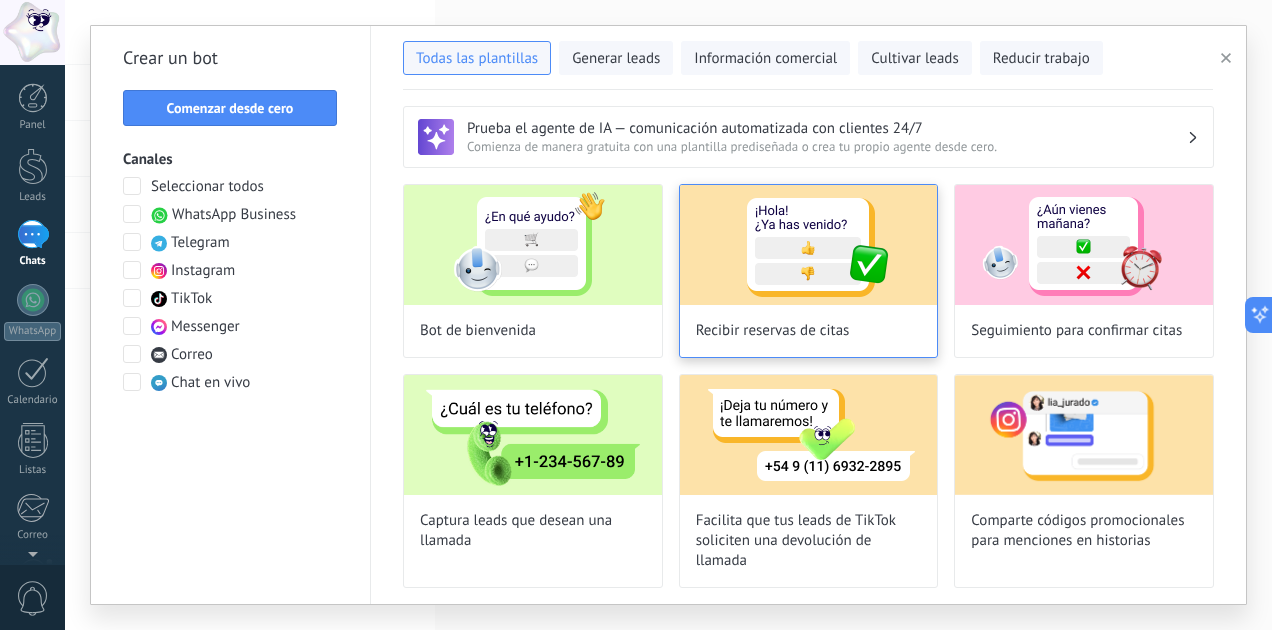 click at bounding box center [809, 245] 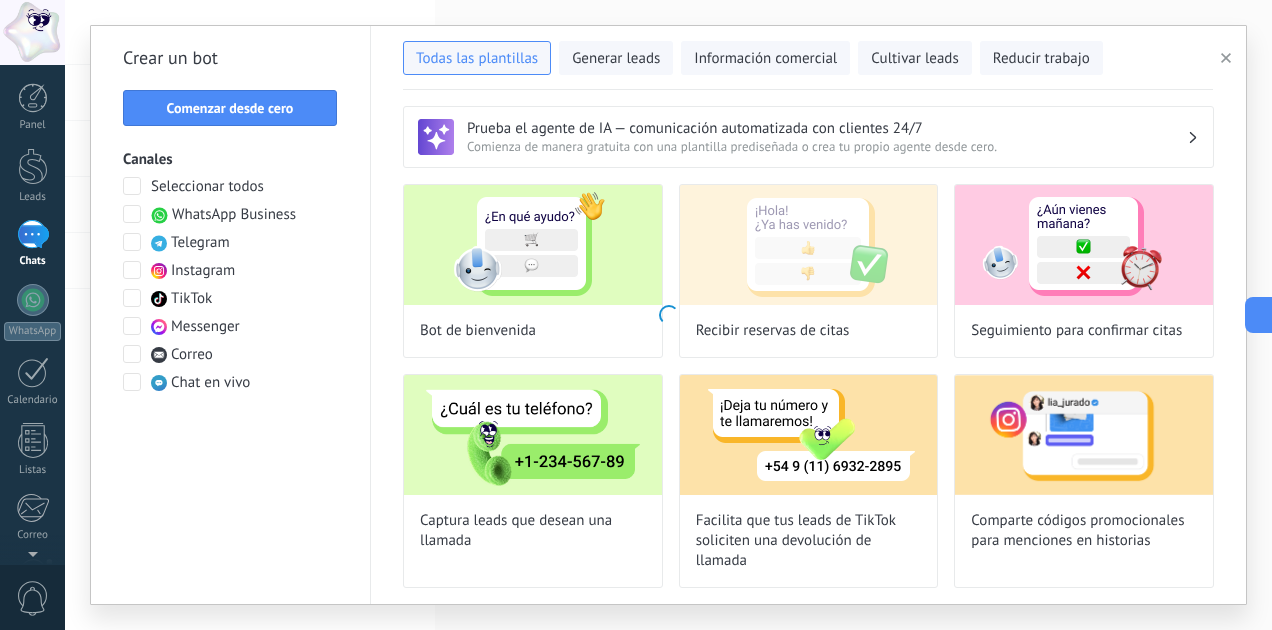 type on "**********" 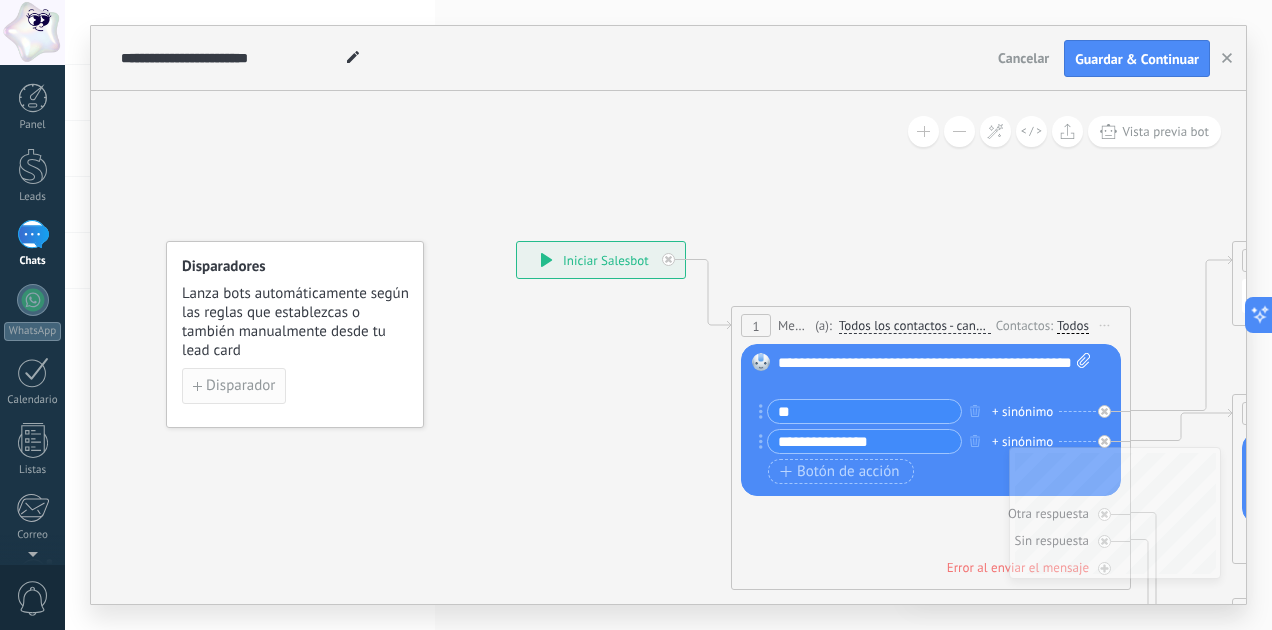 click on "Disparador" at bounding box center [234, 386] 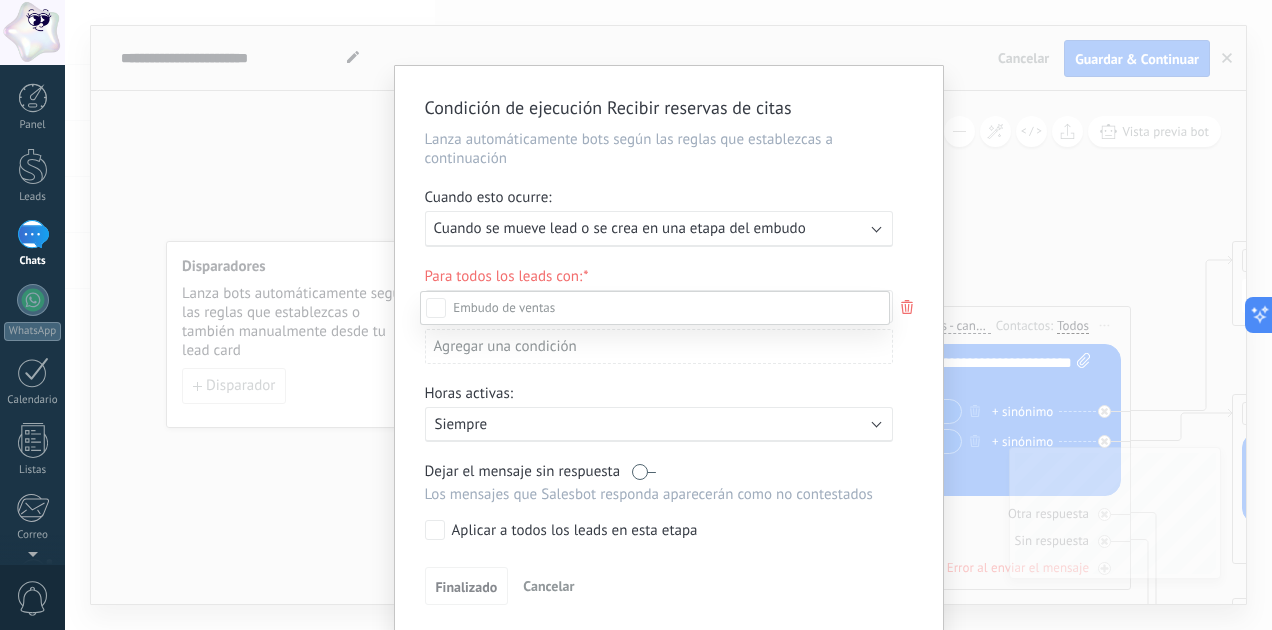 click at bounding box center [668, 315] 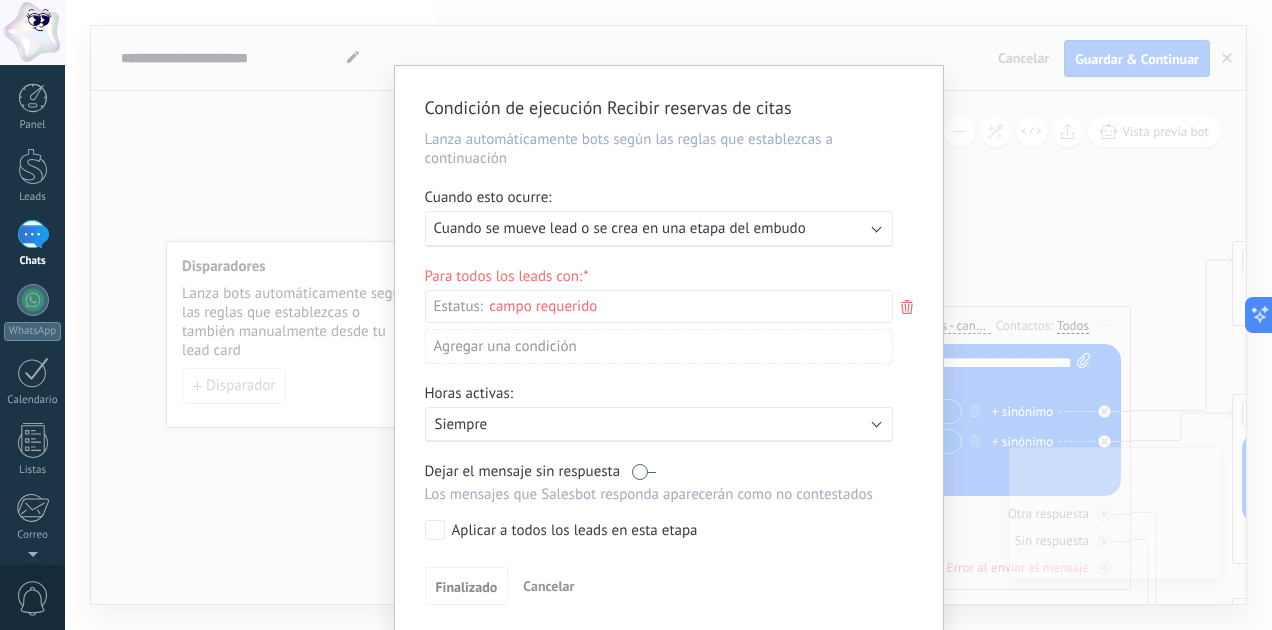 click on "Agregar una condición" at bounding box center (659, 346) 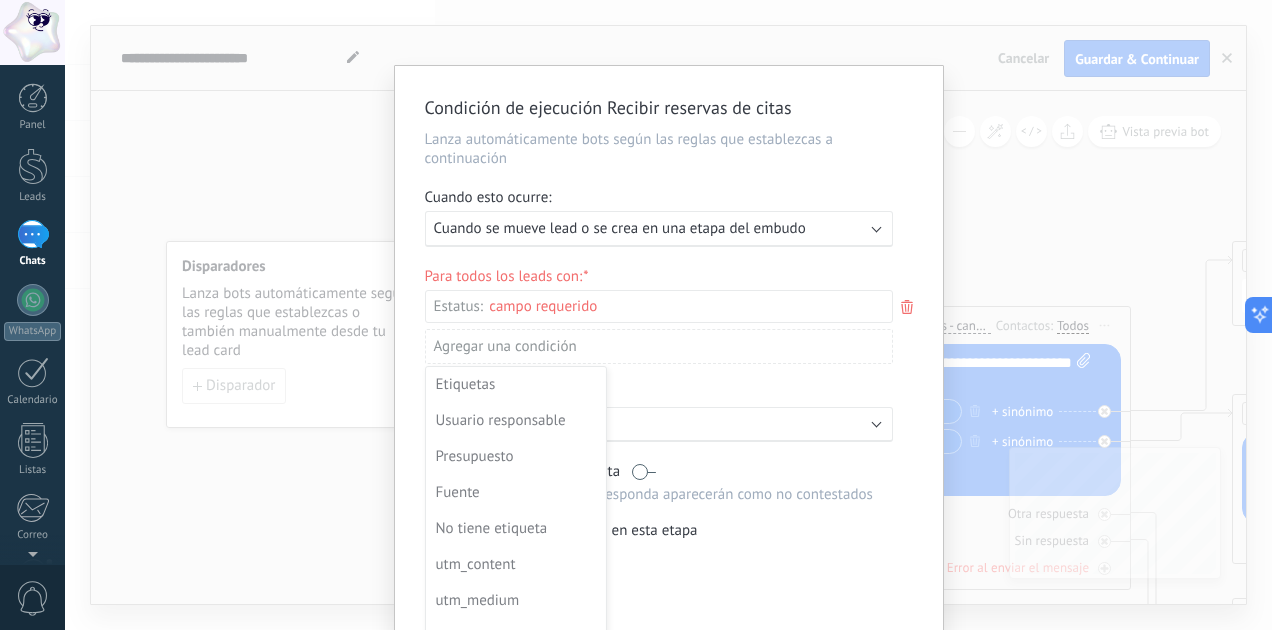 click at bounding box center (669, 351) 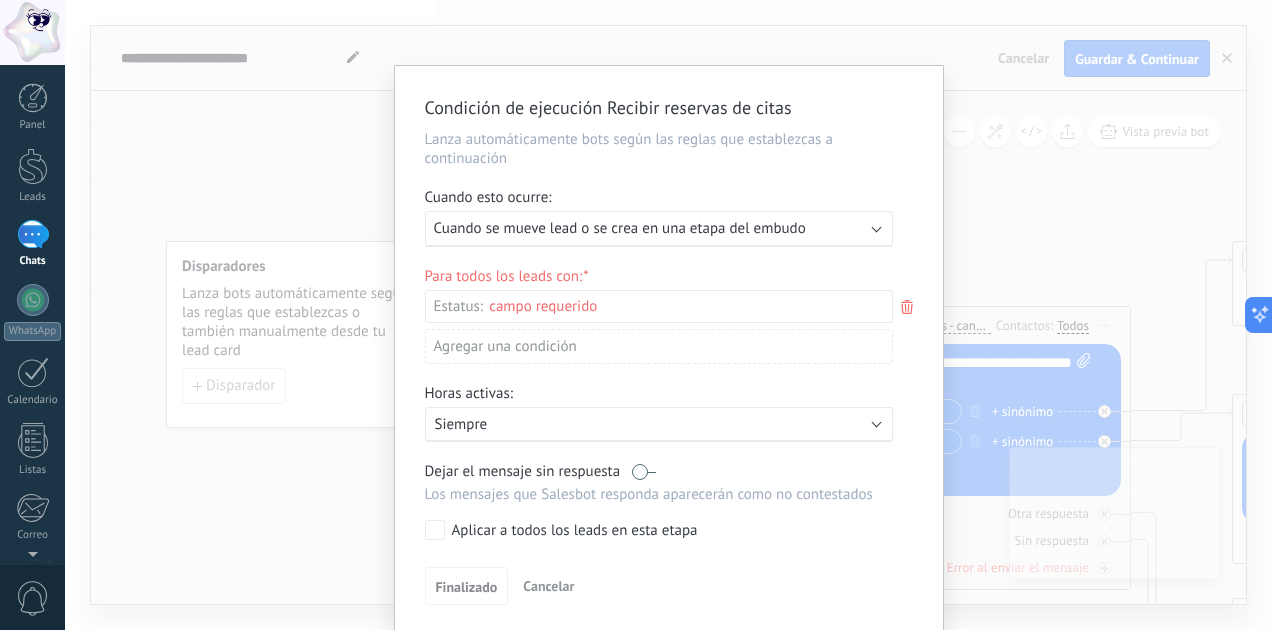 click on "Leads Entrantes Nueva consulta Cualificado Cotización enviada Pedido creado Pedido completado Pedido enviado [PERSON_NAME] enviado – ganado Pedido cancelado – perdido" at bounding box center (0, 0) 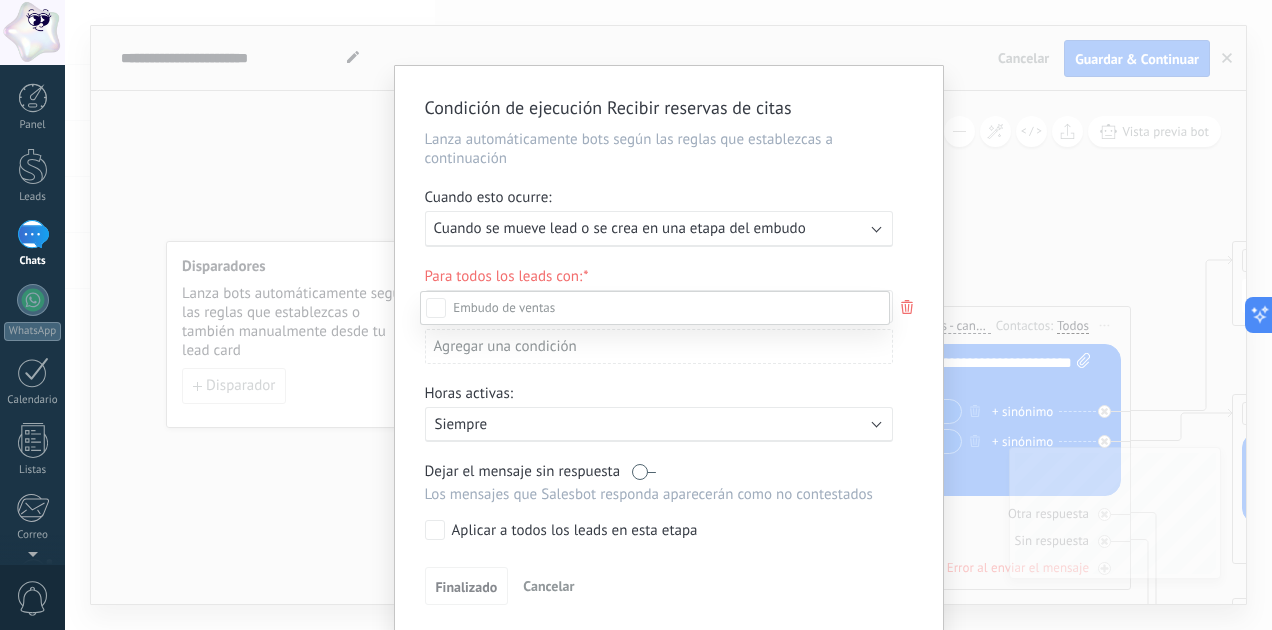 click at bounding box center (668, 315) 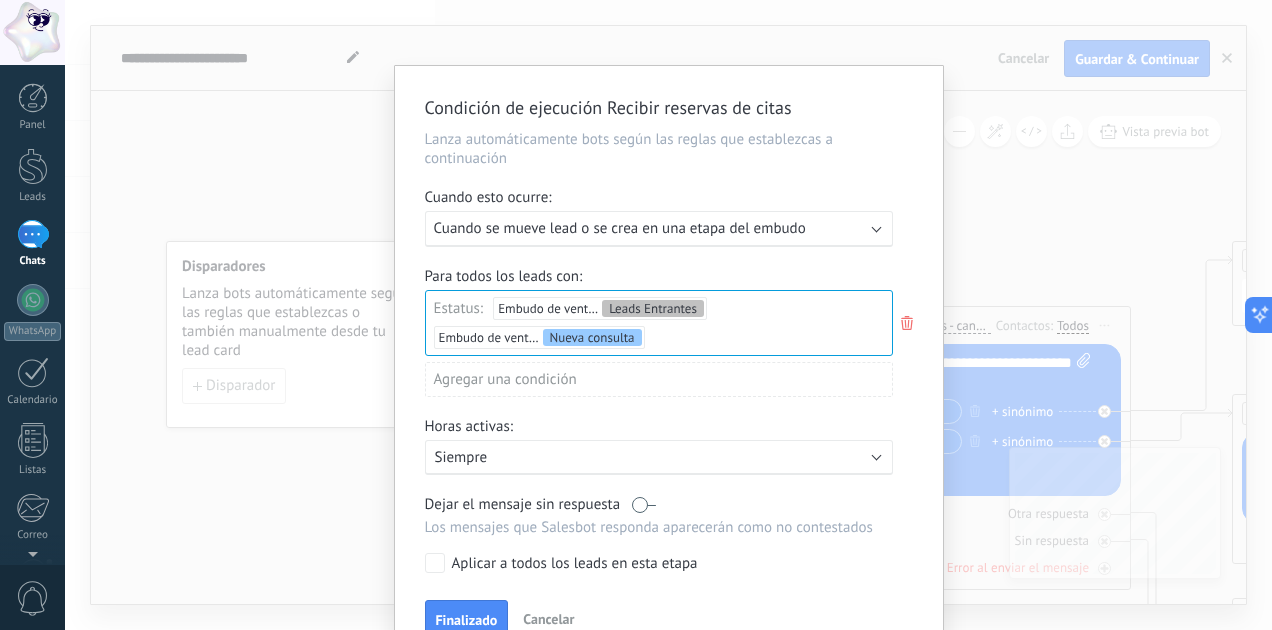 click on "Activo:  Siempre" at bounding box center [659, 457] 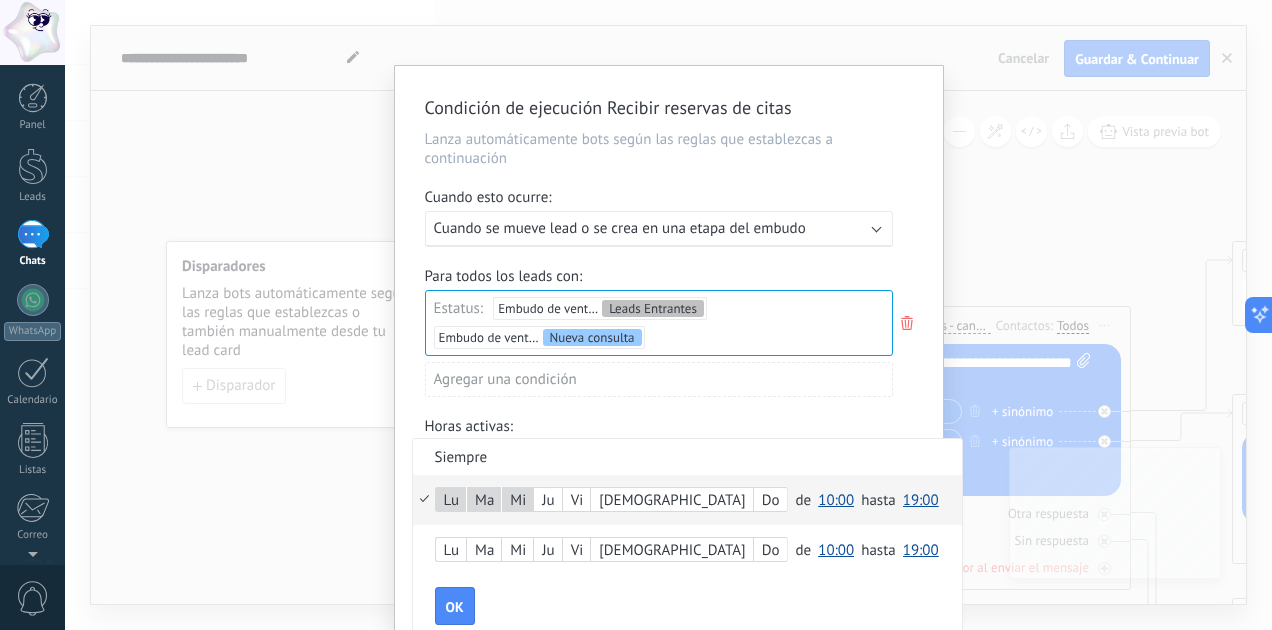 click on "Ju" at bounding box center (547, 501) 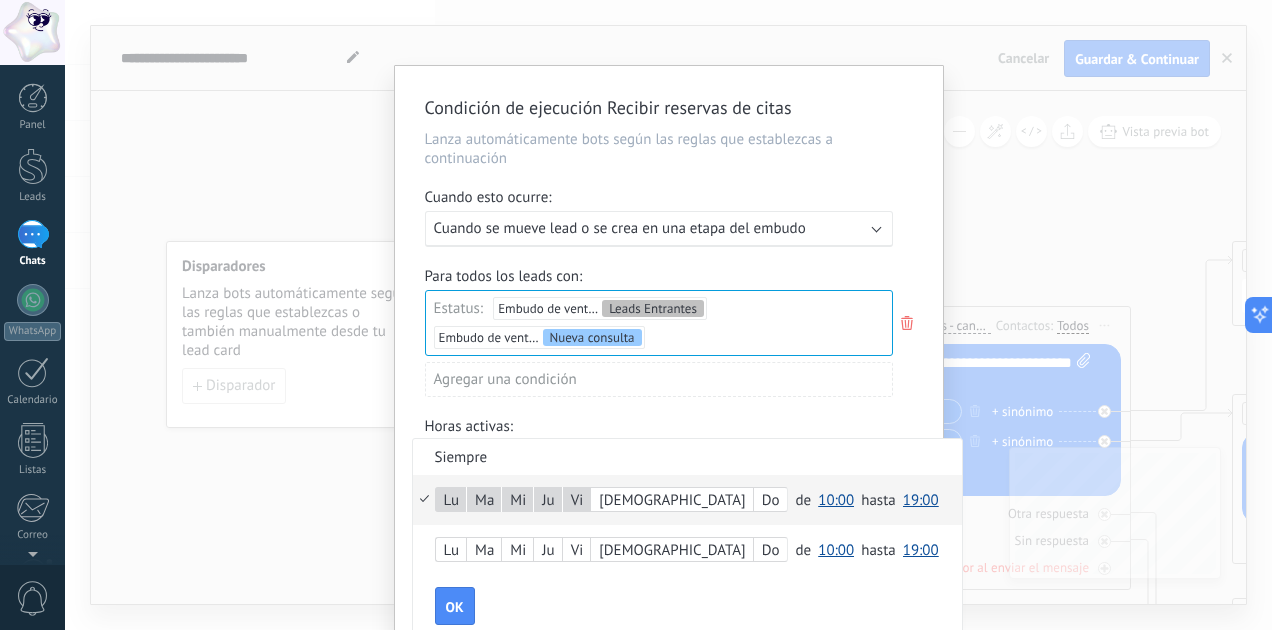 click on "19:00" at bounding box center [921, 500] 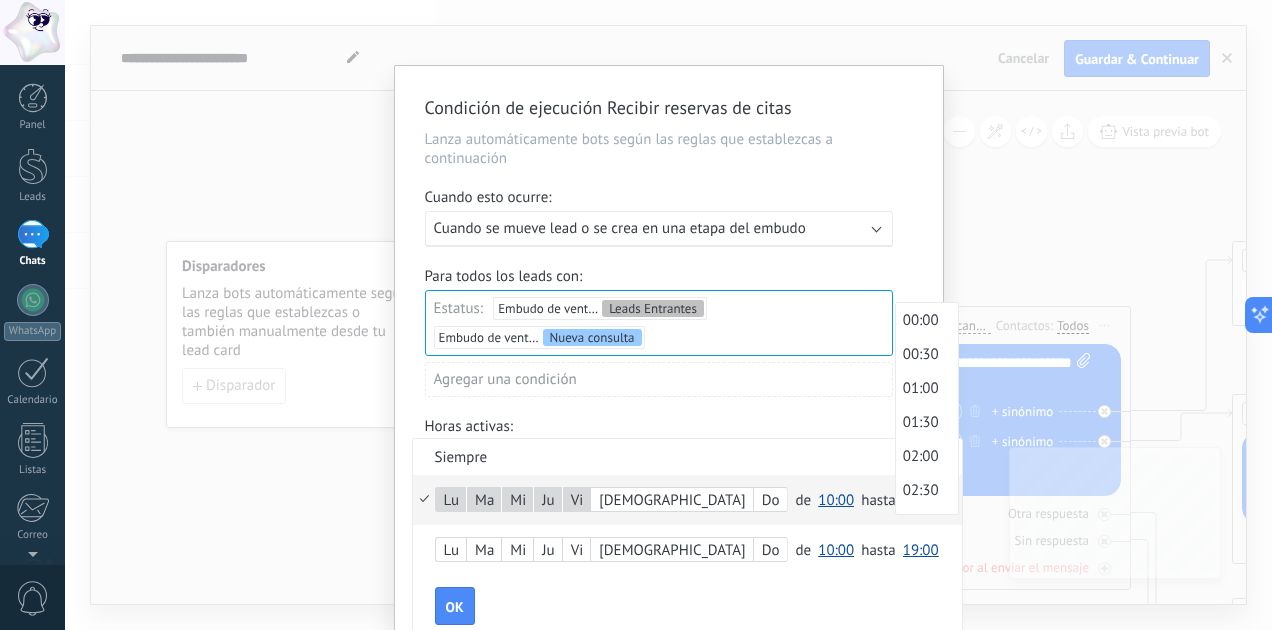 scroll, scrollTop: 1221, scrollLeft: 0, axis: vertical 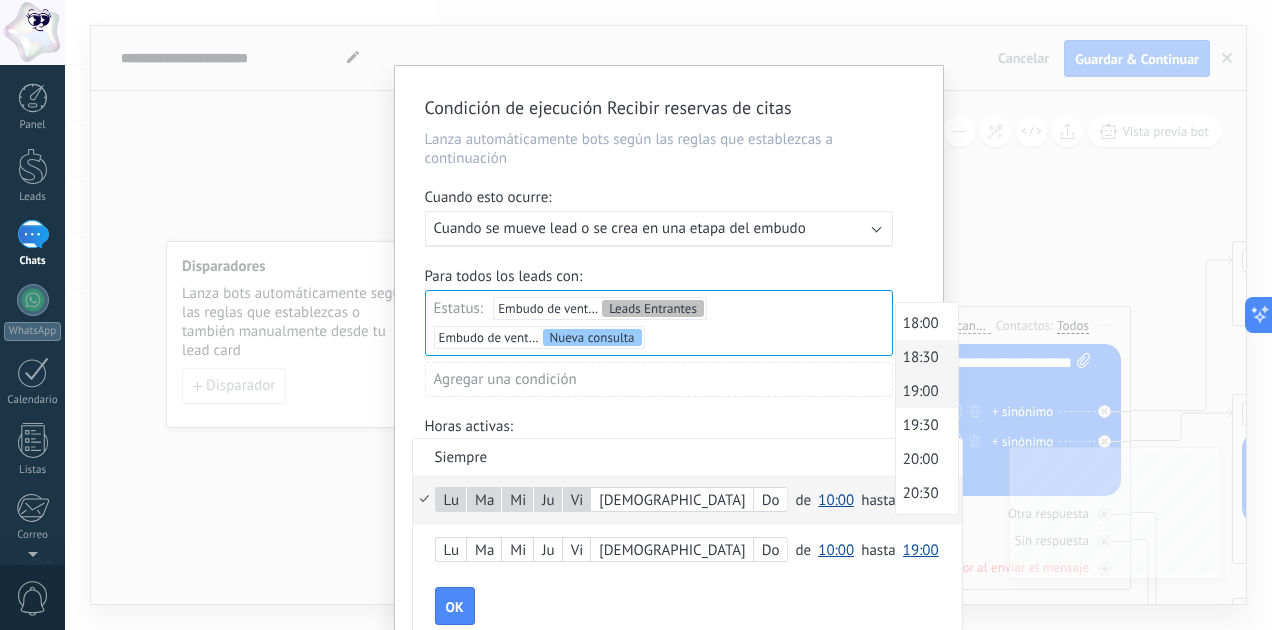 click on "18:30" at bounding box center (924, 357) 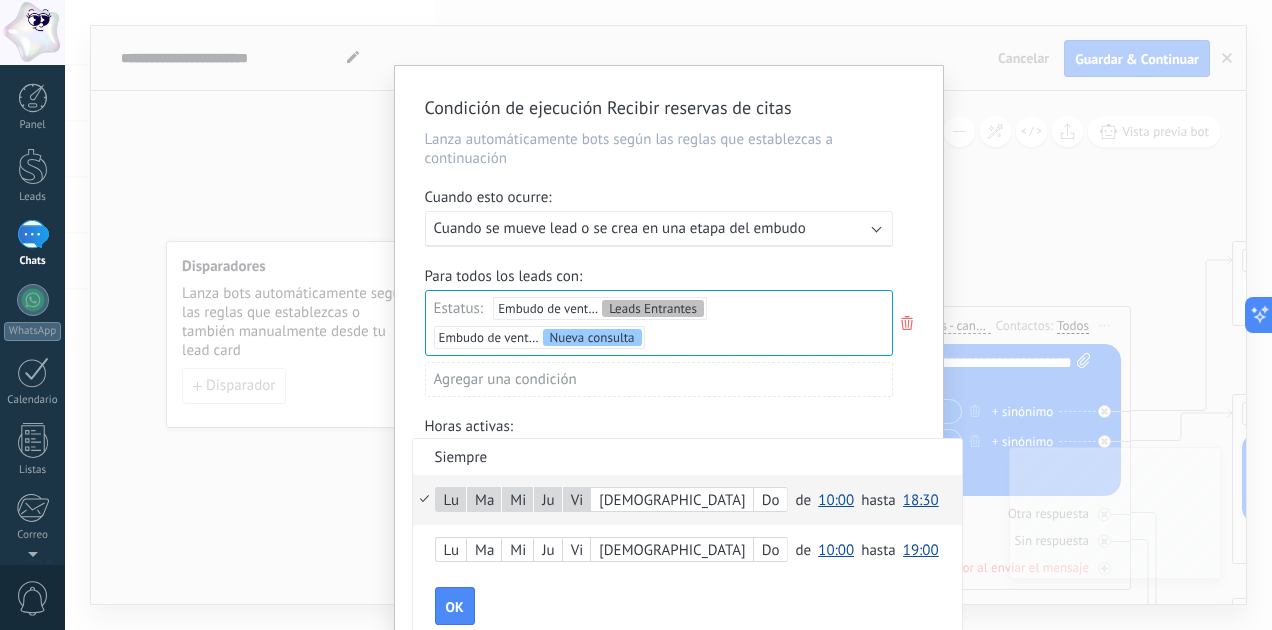 click on "19:00" at bounding box center [921, 550] 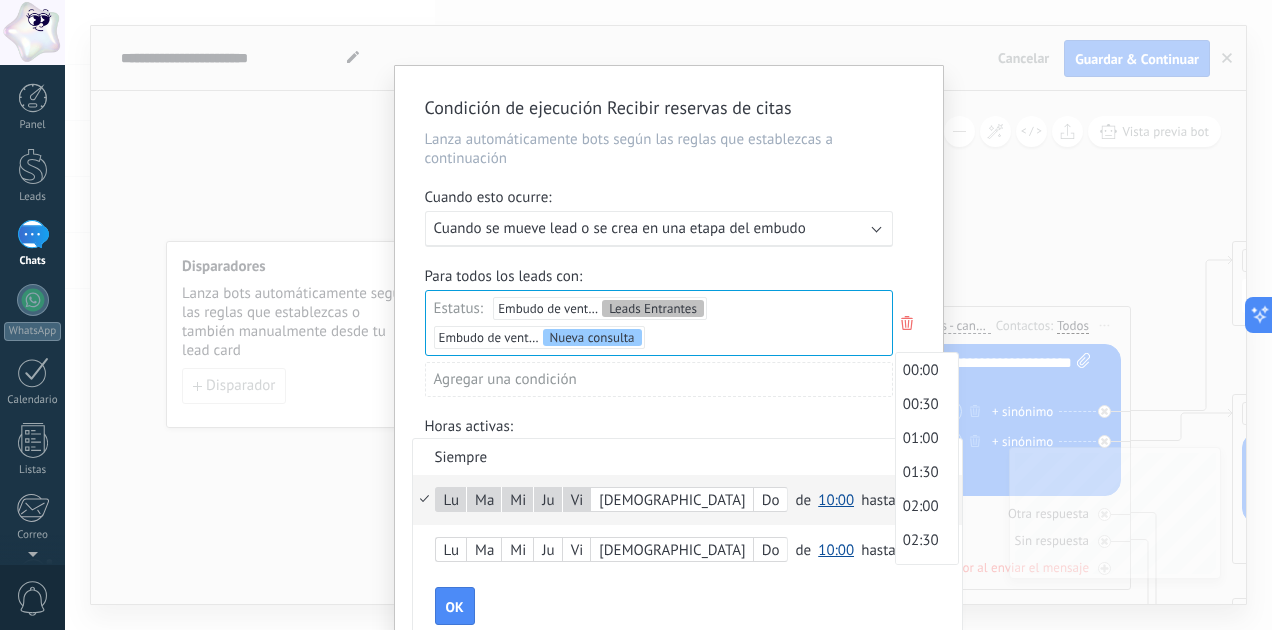 scroll, scrollTop: 1221, scrollLeft: 0, axis: vertical 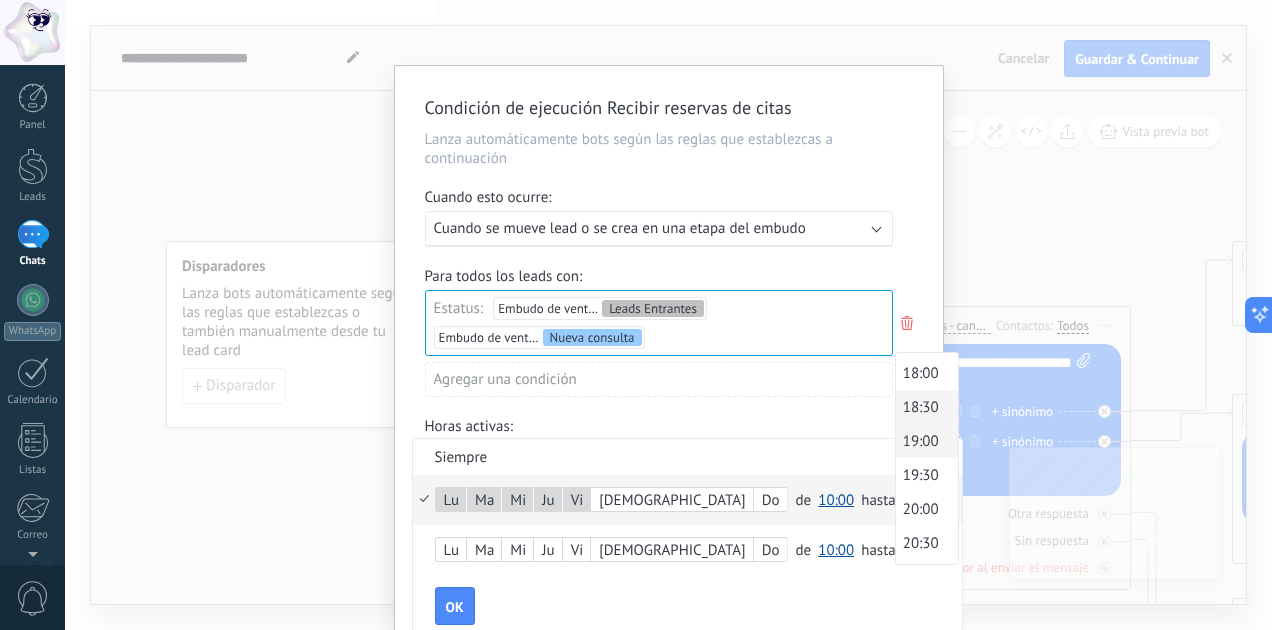 click on "18:30" at bounding box center [924, 407] 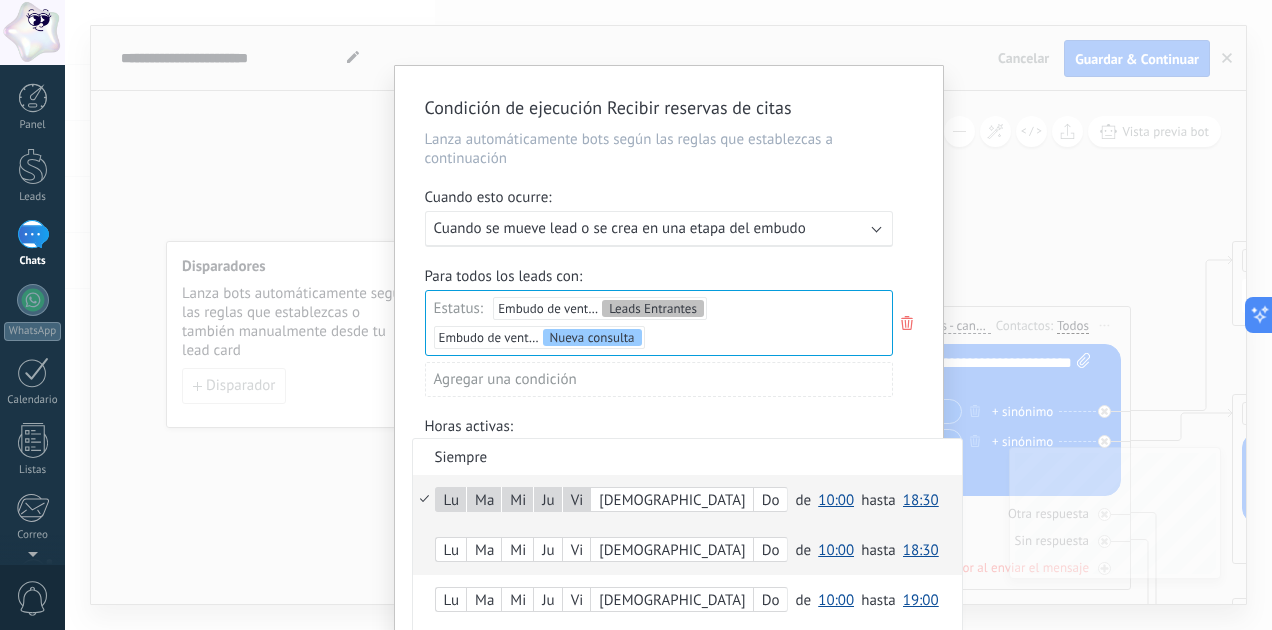 click at bounding box center [669, 366] 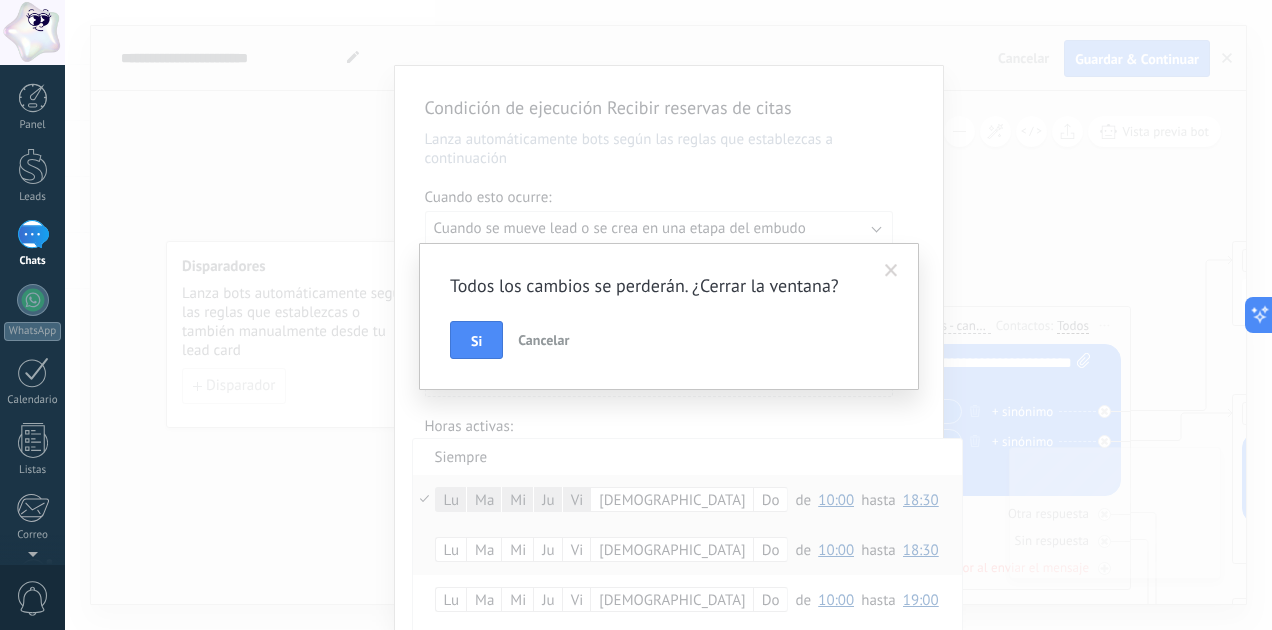 click at bounding box center (891, 271) 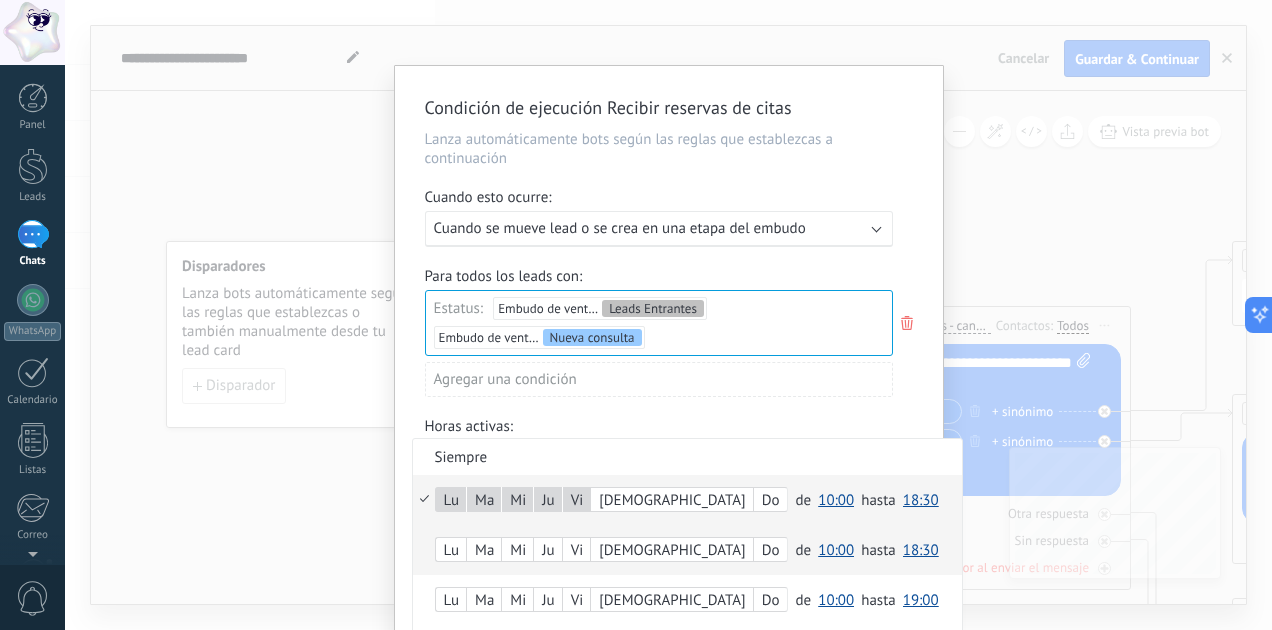 click at bounding box center [669, 366] 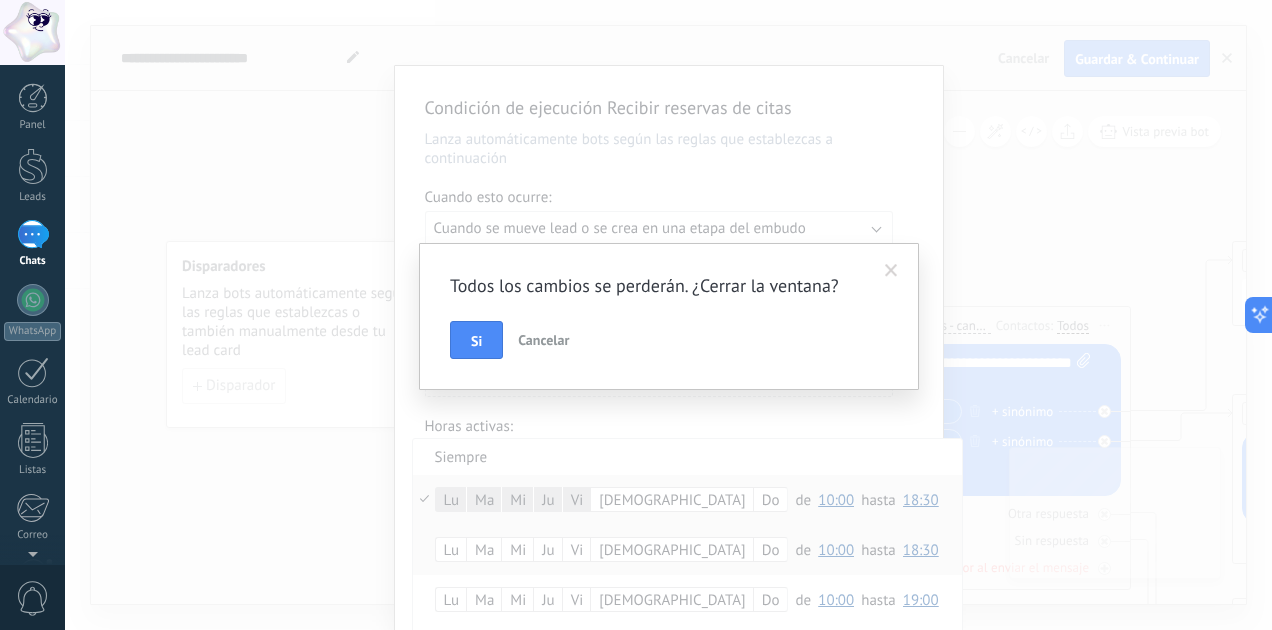click on "Todos los cambios se perderán. ¿Cerrar la ventana? Si Cancelar" at bounding box center (668, 315) 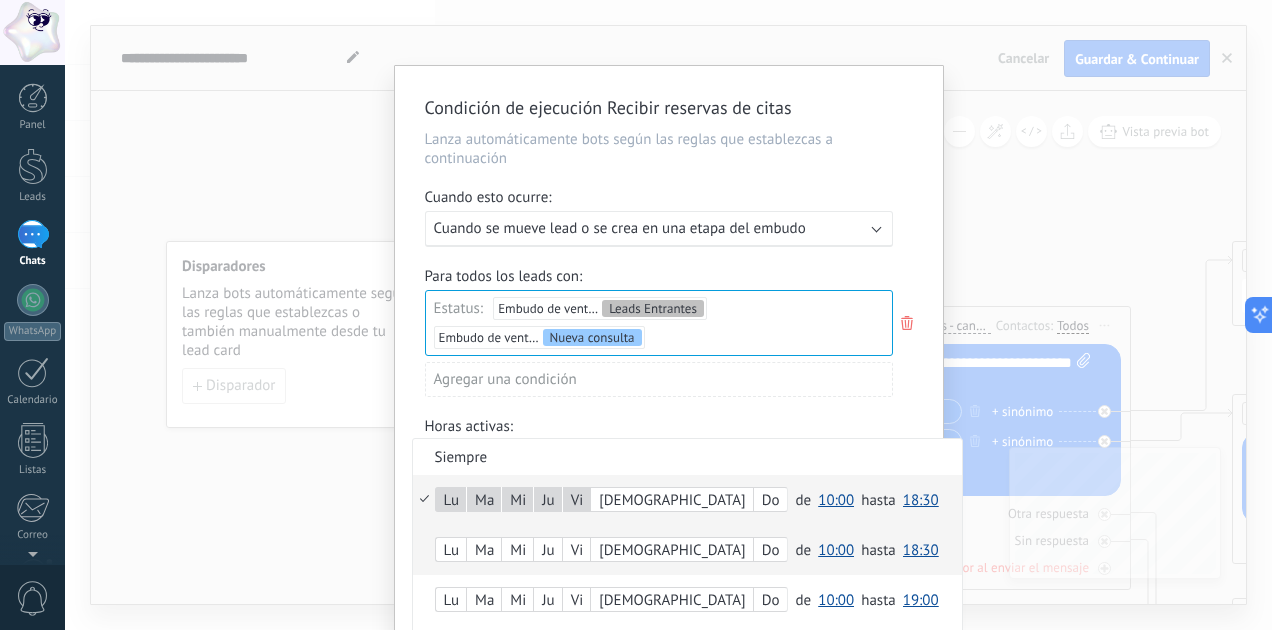click on "Condición de ejecución Recibir reservas de citas Lanza automáticamente bots según las reglas que establezcas a continuación Cuando esto ocurre: Ejecutar:  Cuando se mueve lead o se crea en una etapa del embudo Para todos los leads con: Estatus: Embudo de ventas Leads Entrantes Embudo de ventas Nueva consulta Leads Entrantes Nueva consulta Cualificado Cotización enviada Pedido creado Pedido completado Pedido enviado Pedido enviado – ganado Pedido cancelado – perdido Agregar una condición Horas activas: Activo:  Siempre Siempre Lu Ma Mi Ju Vi Sá Do de 00:00 00:30 01:00 01:30 02:00 02:30 03:00 03:30 04:00 04:30 05:00 05:30 06:00 06:30 07:00 07:30 08:00 08:30 09:00 09:30 10:00 10:30 11:00 11:30 12:00 12:30 13:00 13:30 14:00 14:30 15:00 15:30 16:00 16:30 17:00 17:30 18:00 18:30 19:00 19:30 20:00 20:30 21:00 21:30 22:00 22:30 23:00 23:30 10:00 hasta 00:00 00:30 01:00 01:30 02:00 02:30 03:00 03:30 04:00 04:30 05:00 05:30 06:00 06:30 07:00 07:30 08:00 08:30 09:00 09:30 10:00 10:30 Lu" at bounding box center (668, 315) 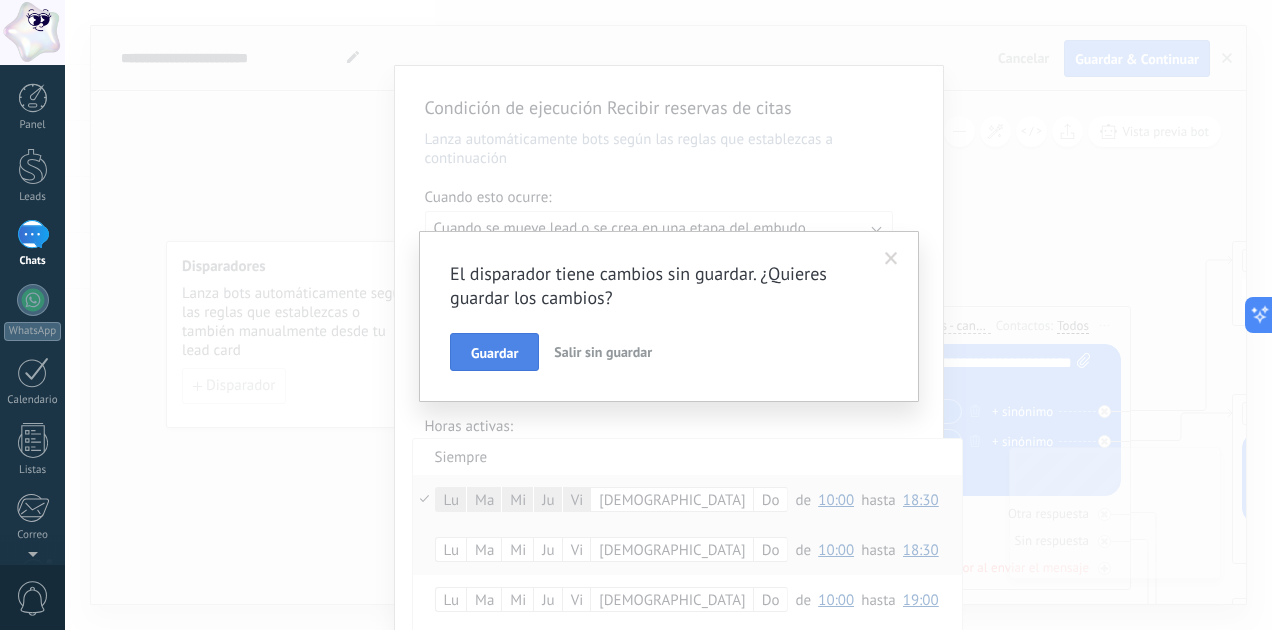 click on "Guardar" at bounding box center [494, 353] 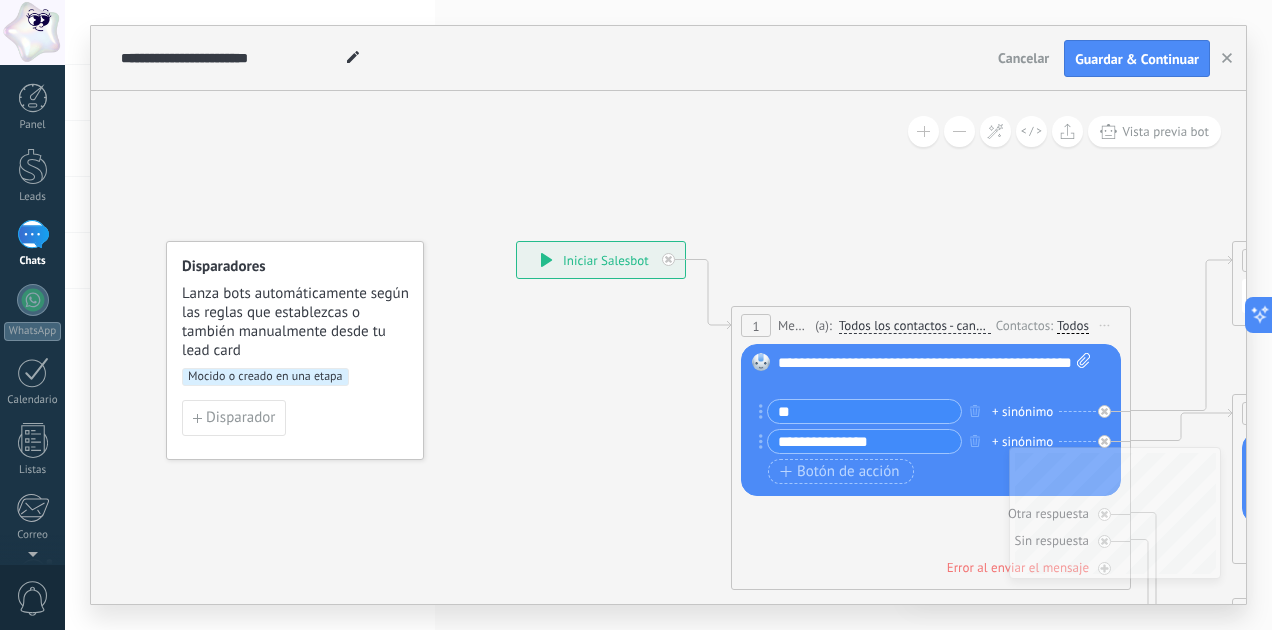 click on "**********" at bounding box center [864, 441] 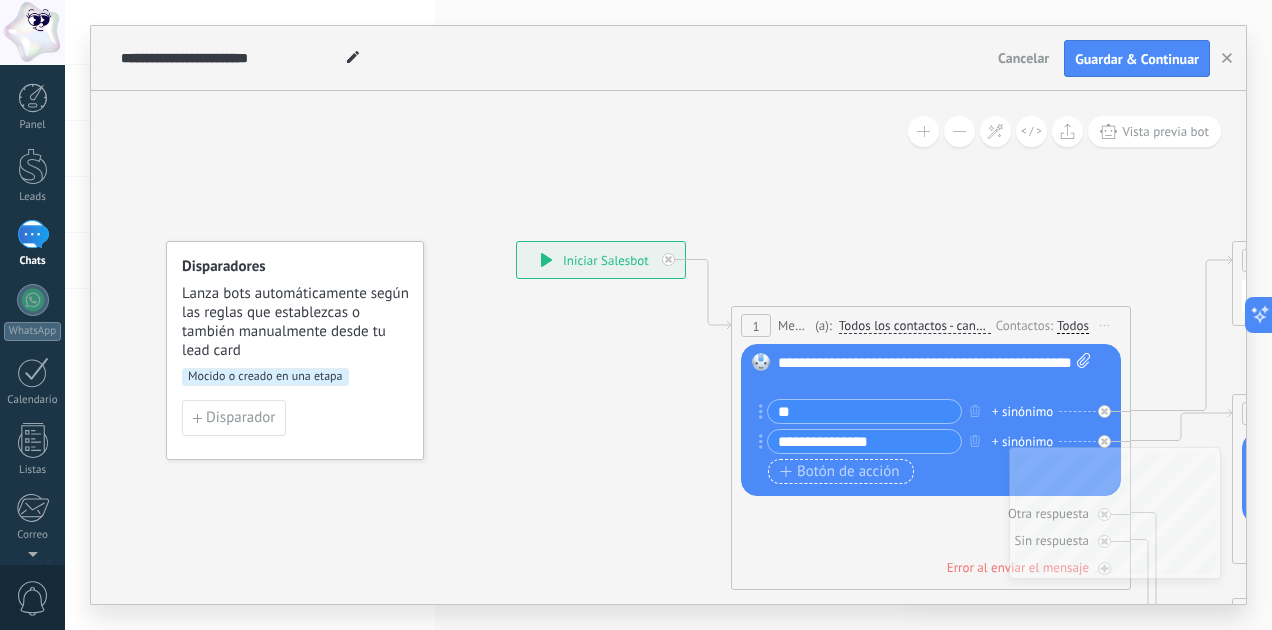 click on "Botón de acción" at bounding box center (840, 472) 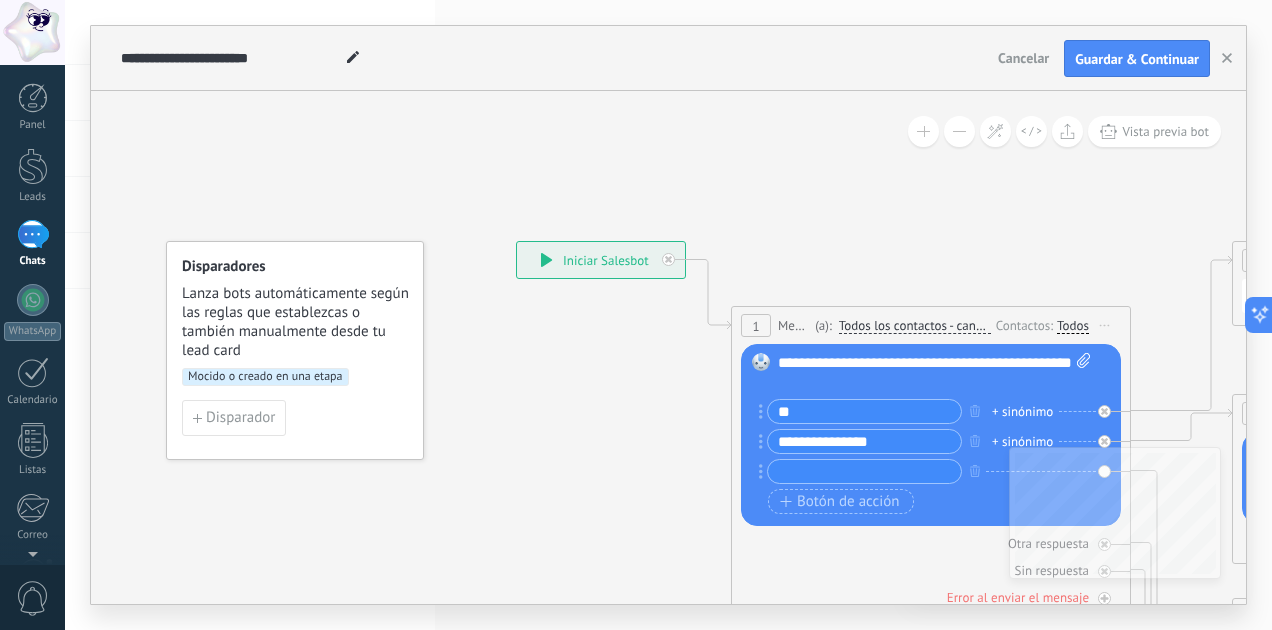 click 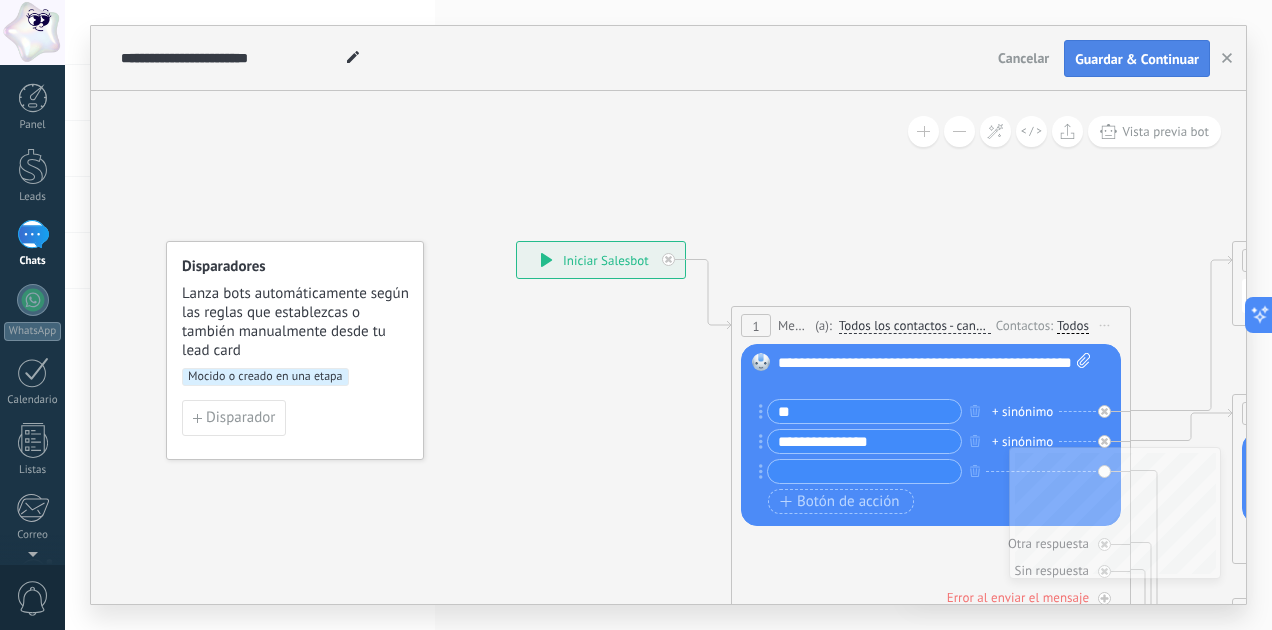 click on "Guardar & Continuar" at bounding box center (1137, 59) 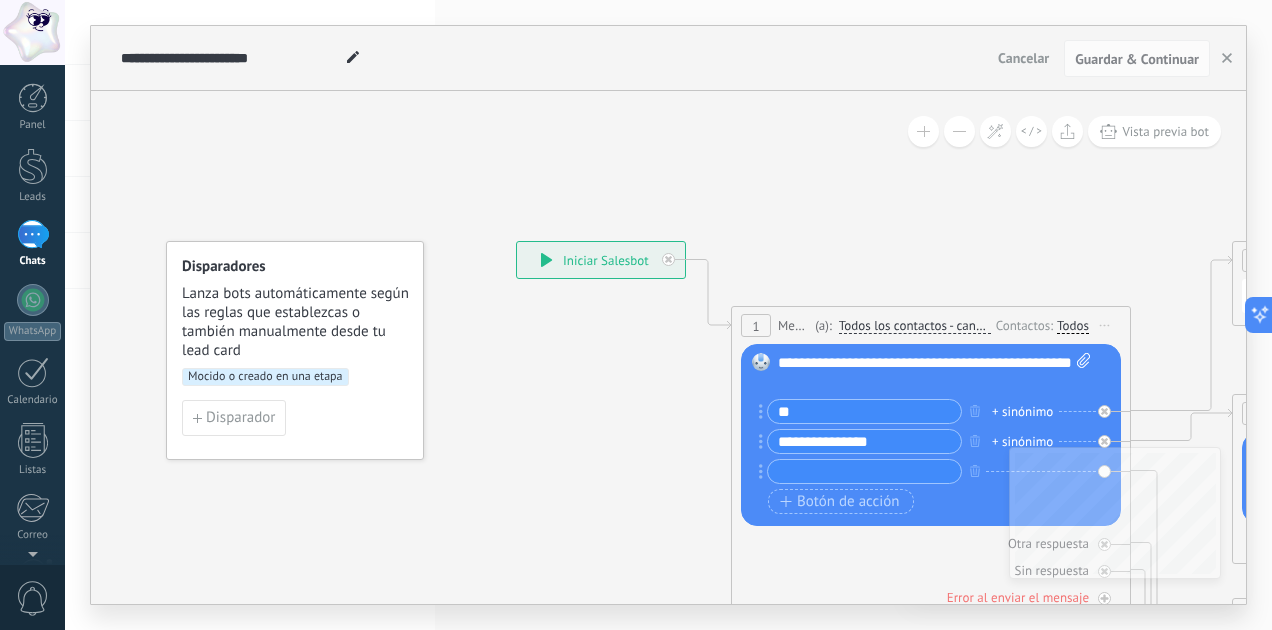 click 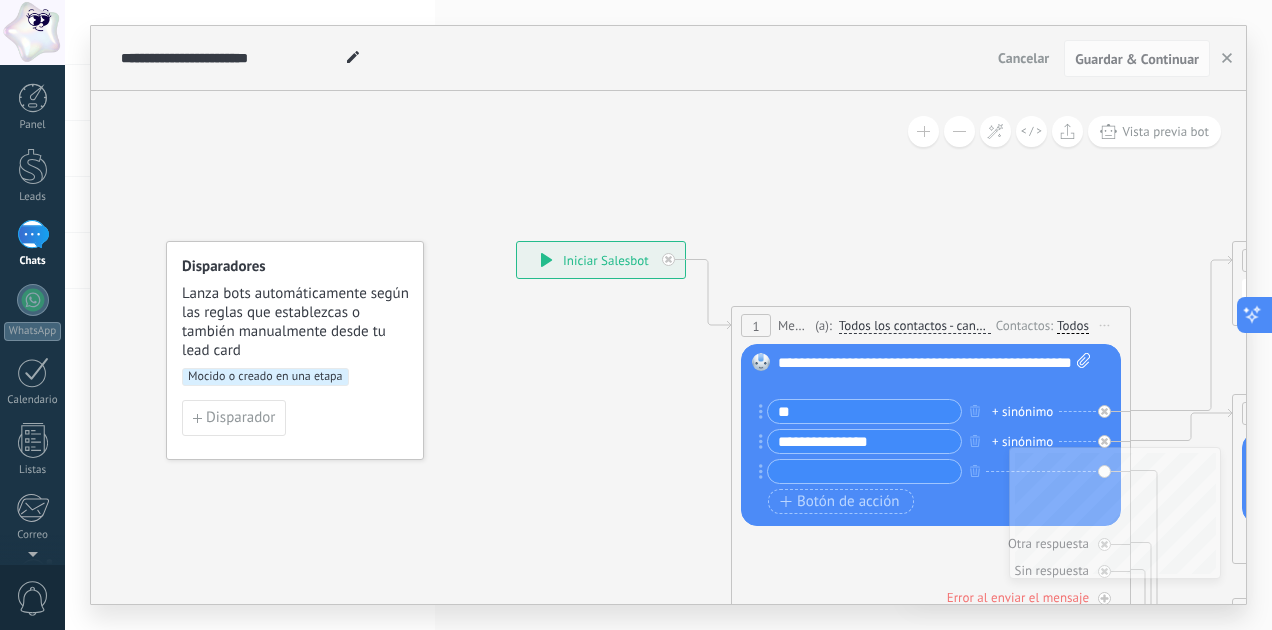 click 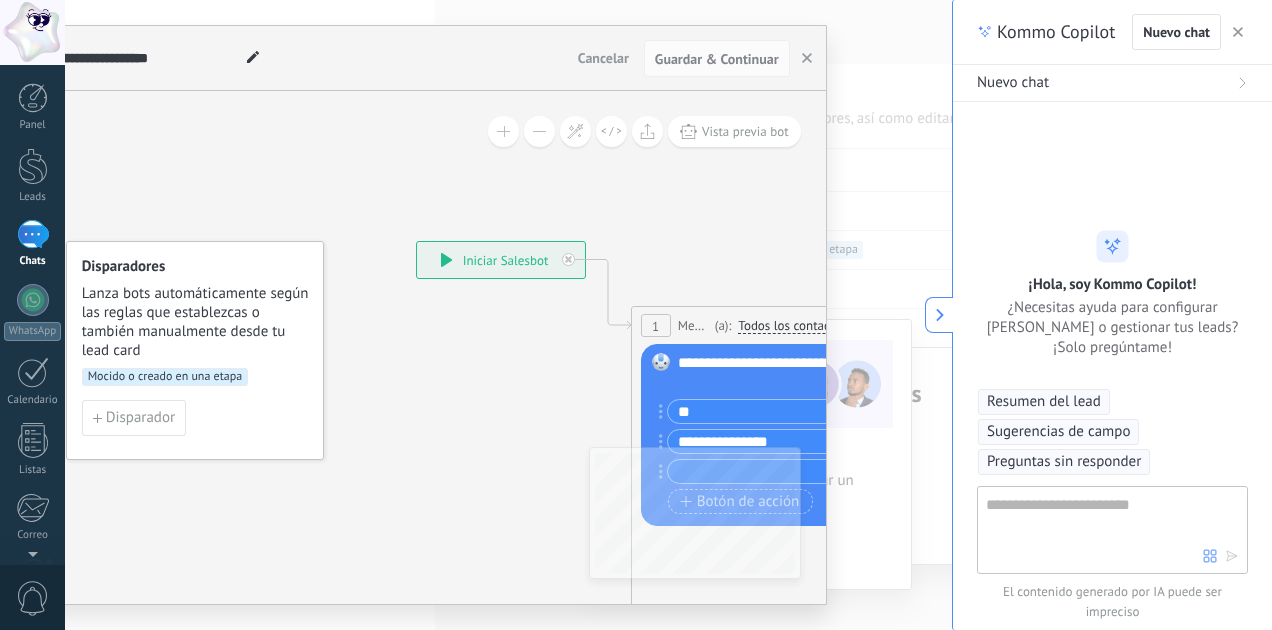 scroll, scrollTop: 60, scrollLeft: 0, axis: vertical 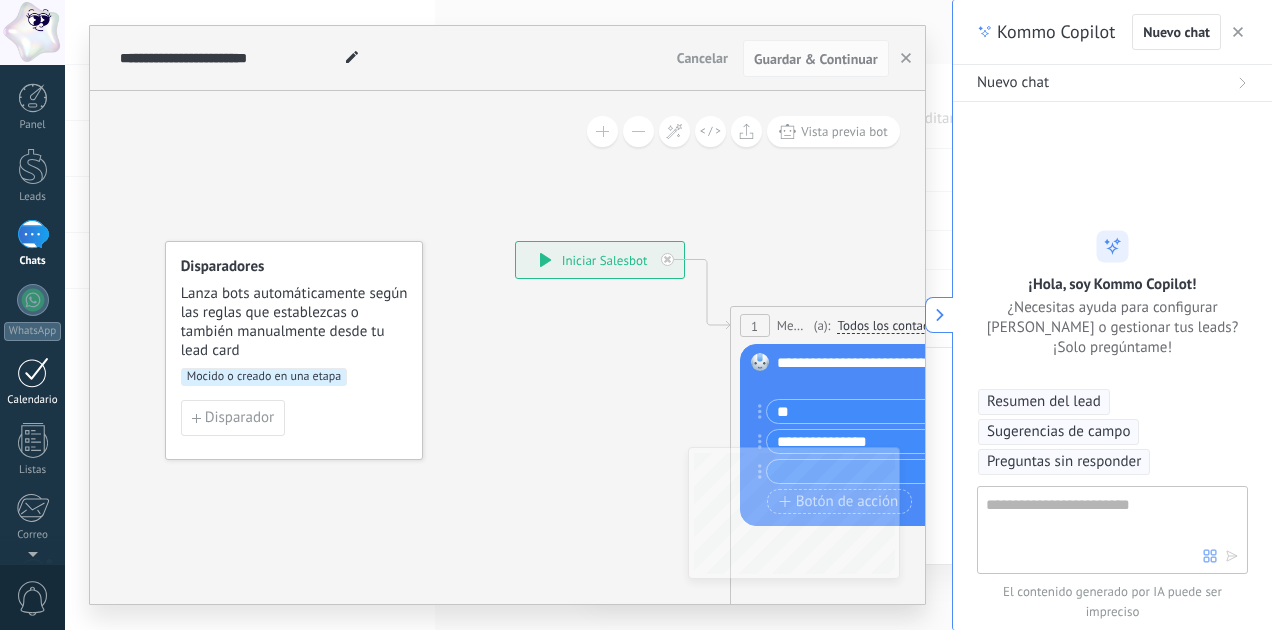 click at bounding box center (33, 372) 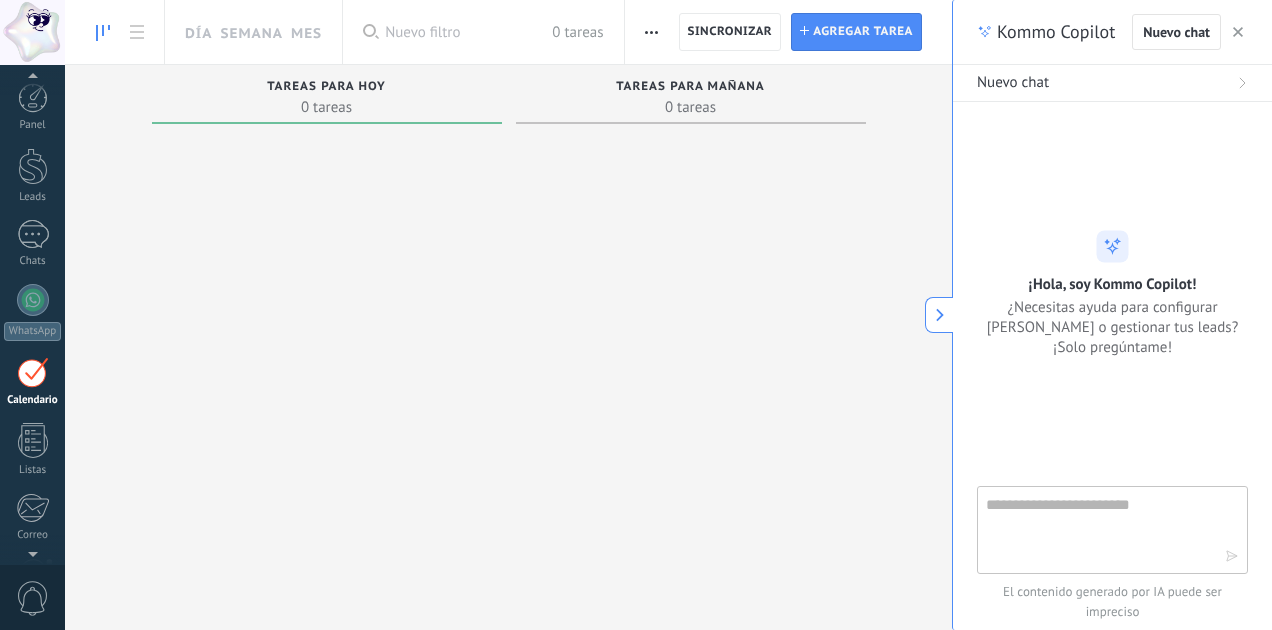 scroll, scrollTop: 58, scrollLeft: 0, axis: vertical 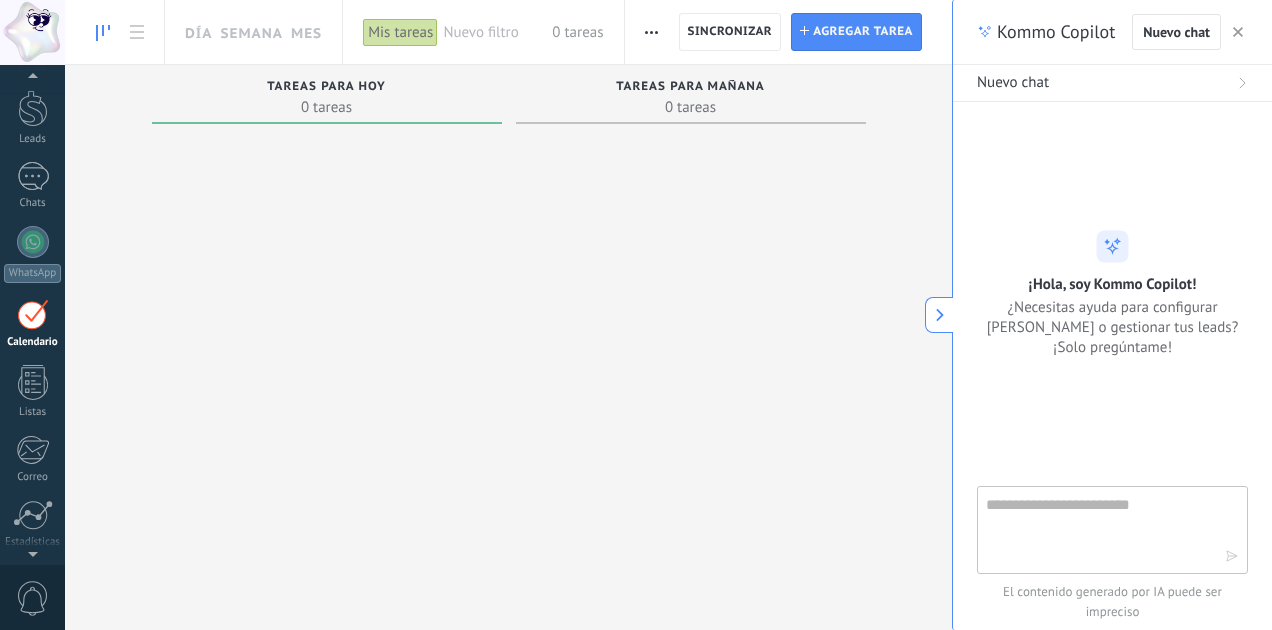 click 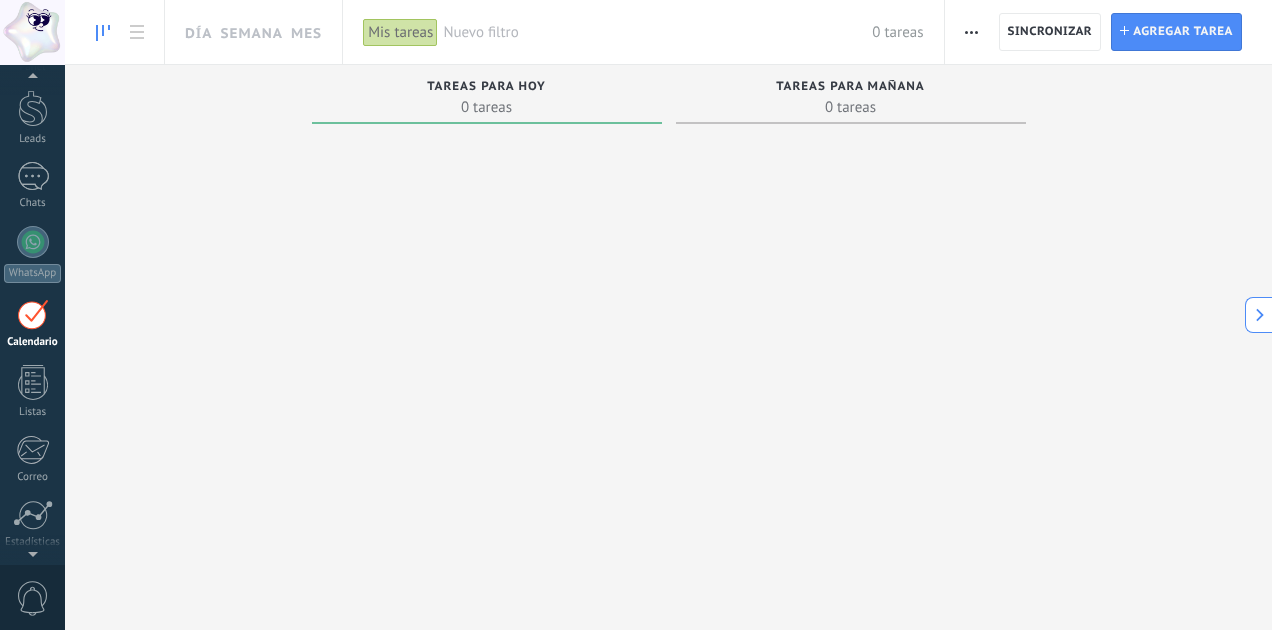 scroll, scrollTop: 60, scrollLeft: 0, axis: vertical 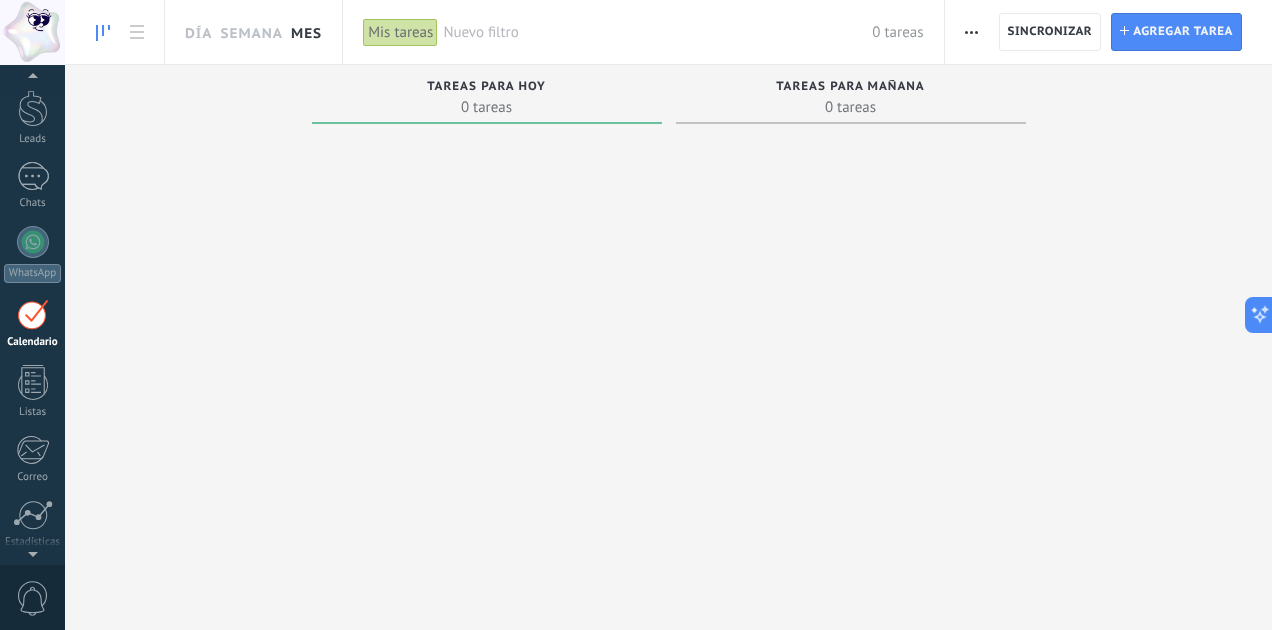 click on "Mes" at bounding box center [306, 32] 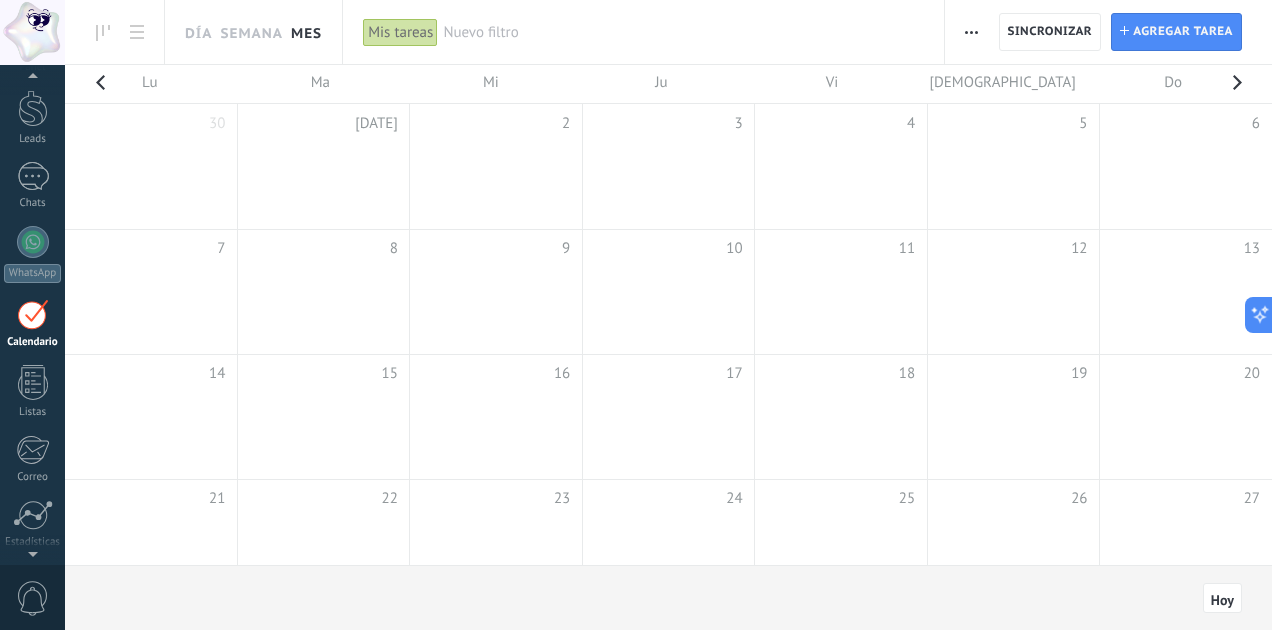 click on "2" at bounding box center [496, 119] 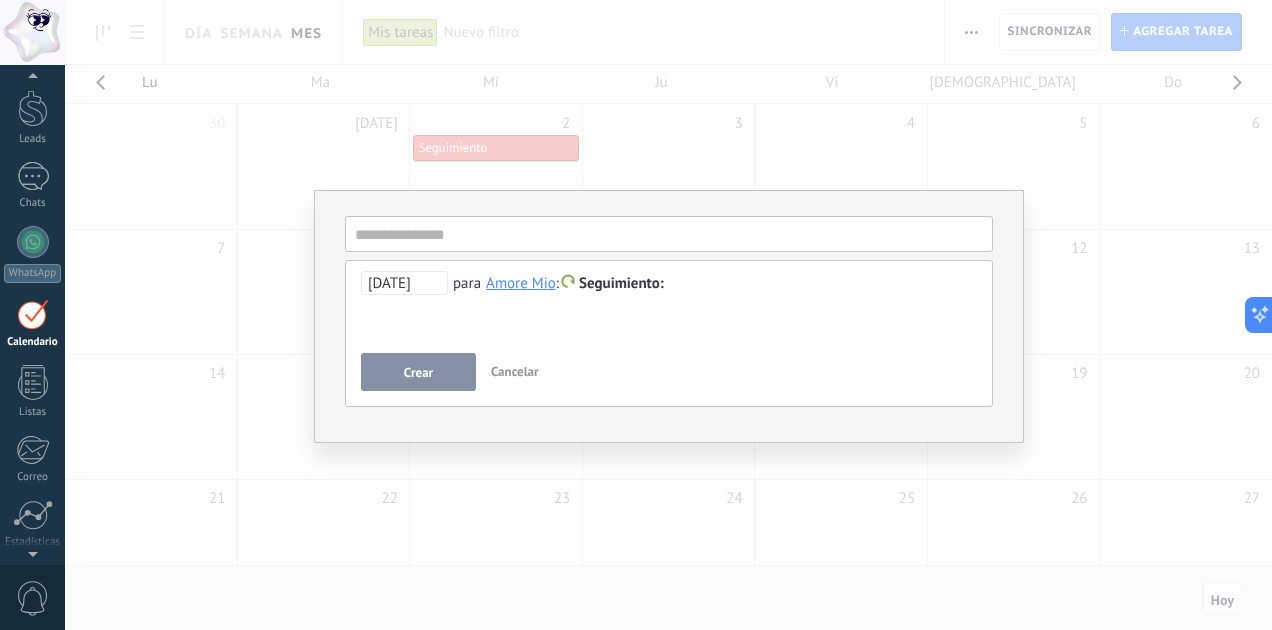click on "Cancelar" at bounding box center [515, 371] 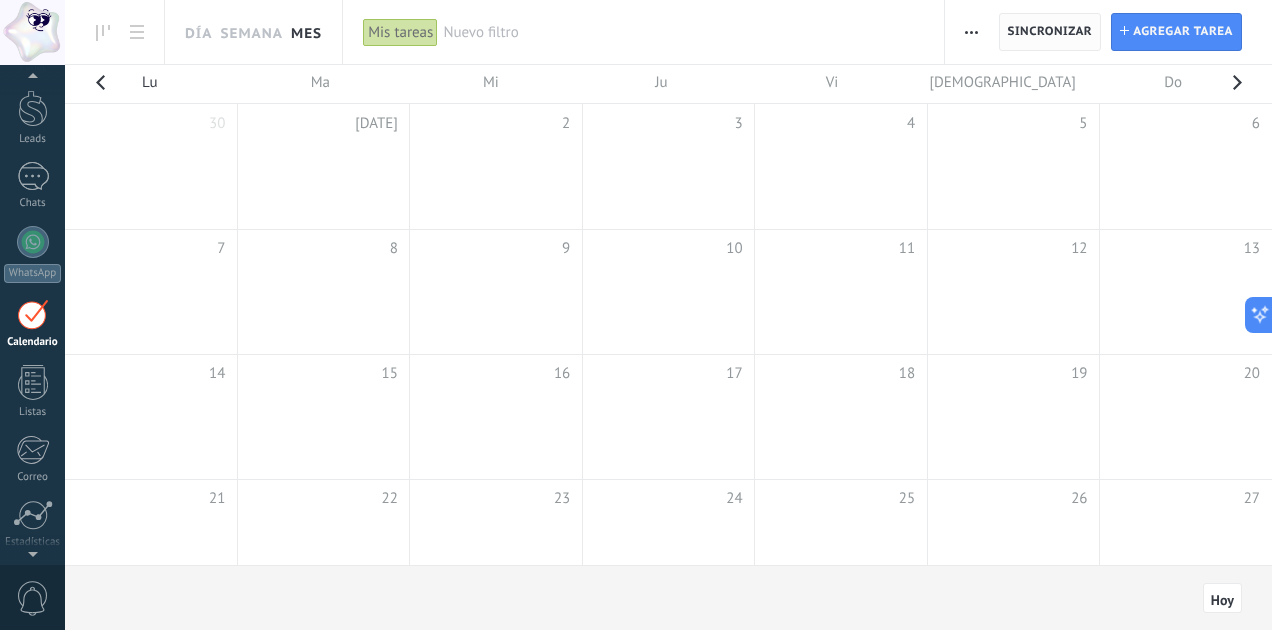 click on "Sincronizar" at bounding box center (1050, 32) 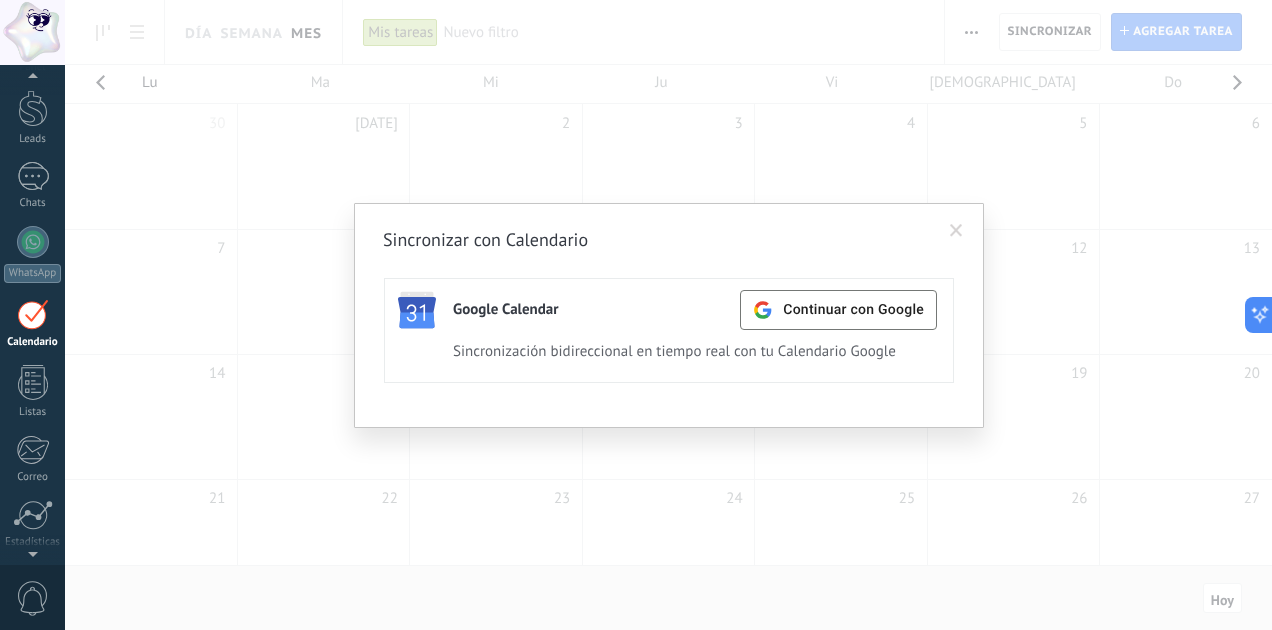 click at bounding box center (956, 231) 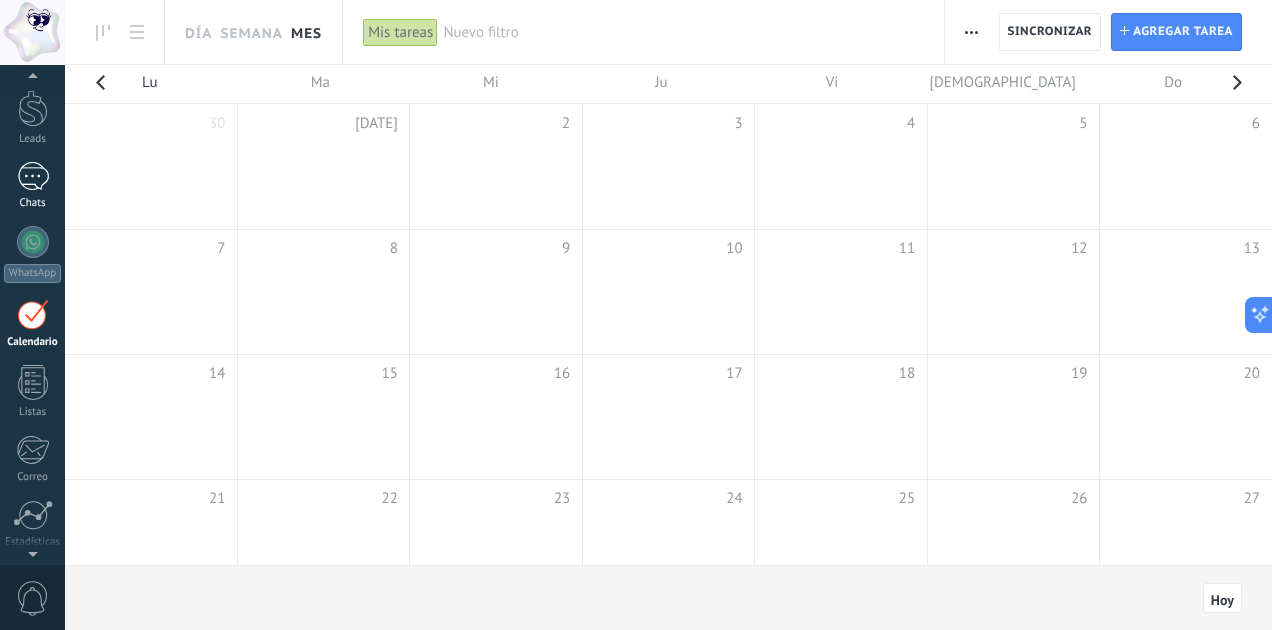 click on "1
Chats" at bounding box center (32, 186) 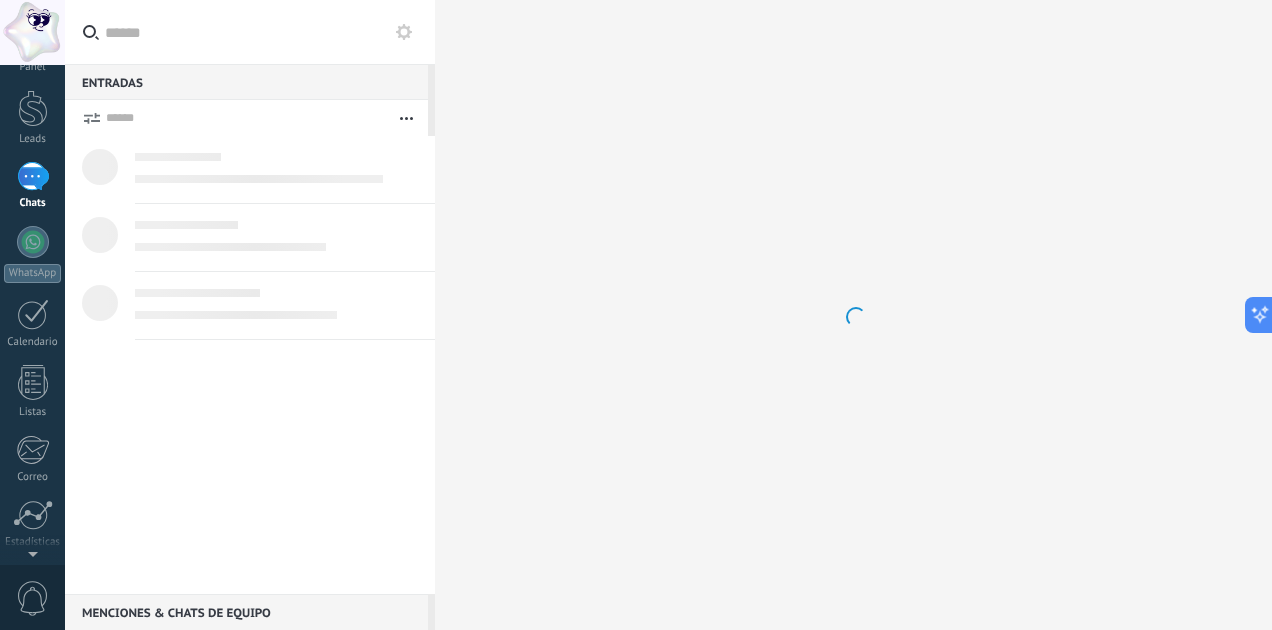 scroll, scrollTop: 0, scrollLeft: 0, axis: both 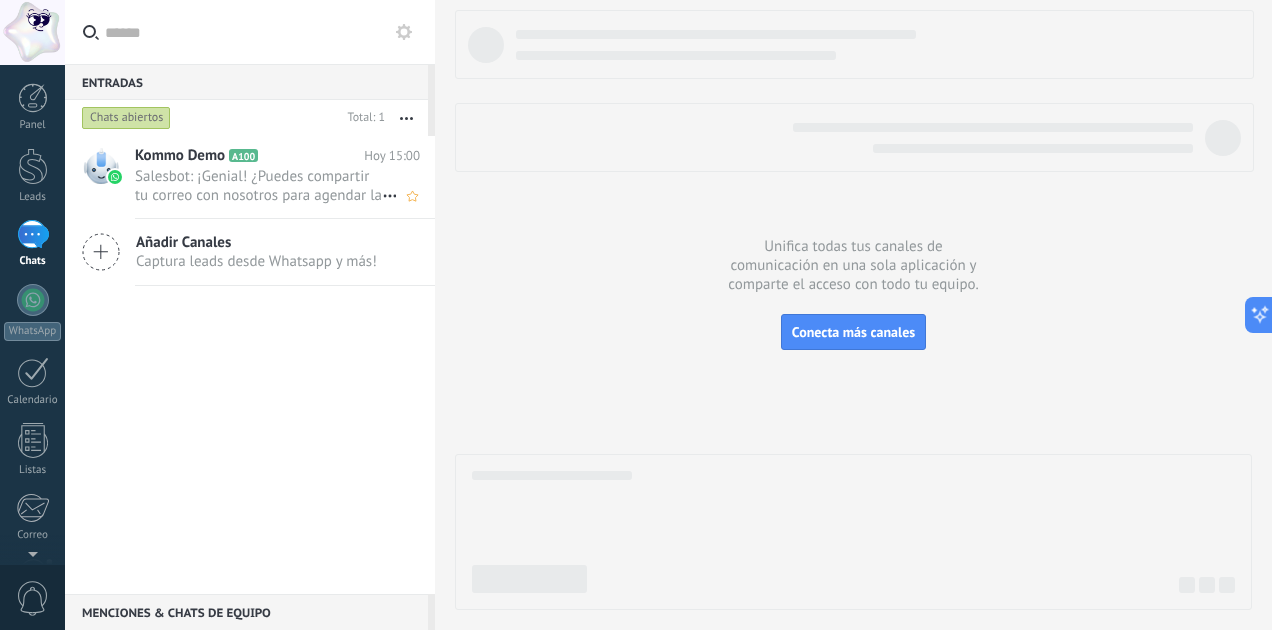 click on "Salesbot: ¡Genial! ¿Puedes compartir tu correo con nosotros para agendar la cita? ✉️" at bounding box center (258, 186) 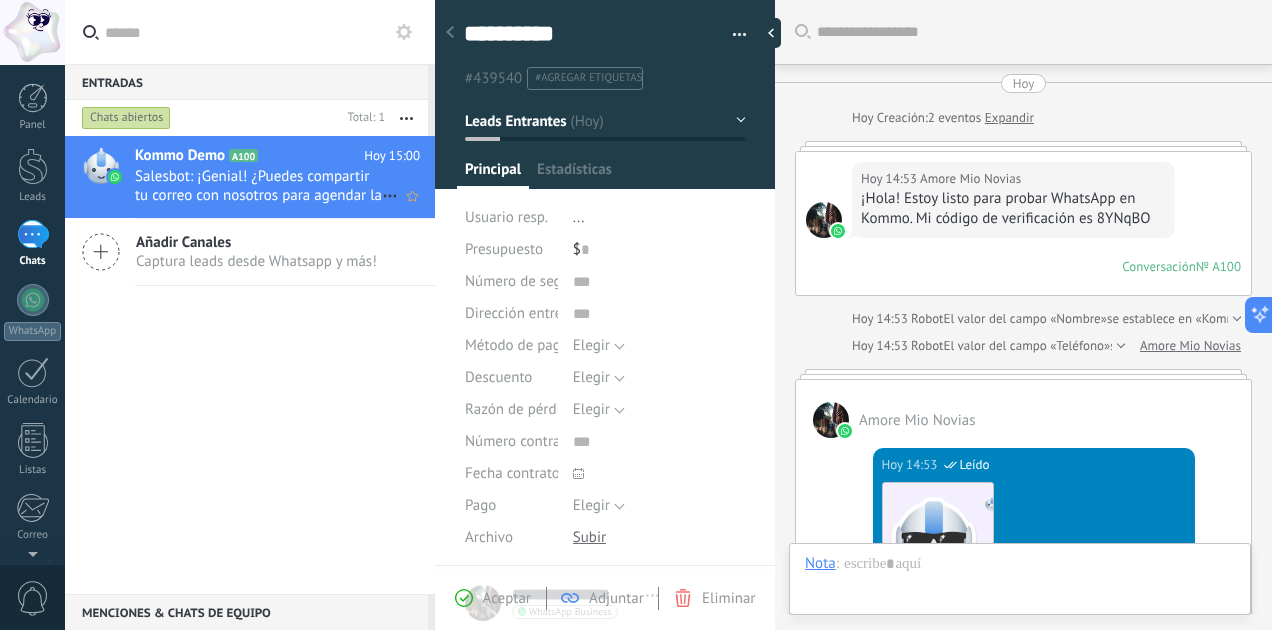 scroll, scrollTop: 29, scrollLeft: 0, axis: vertical 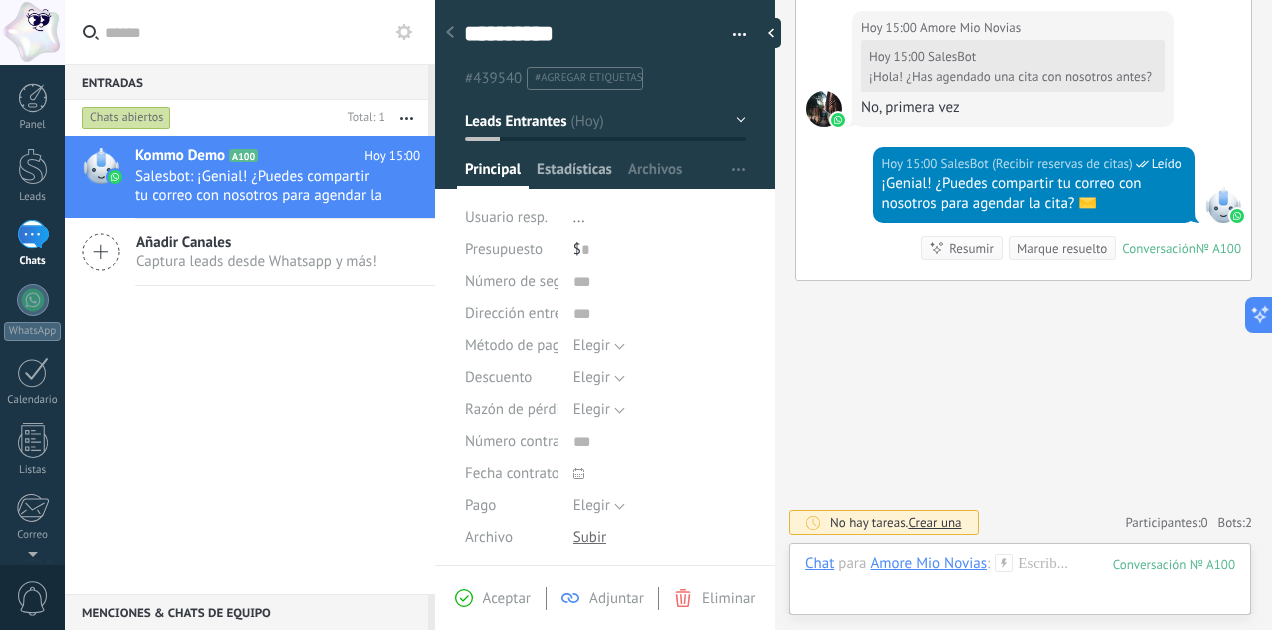 click on "Estadísticas" at bounding box center (574, 174) 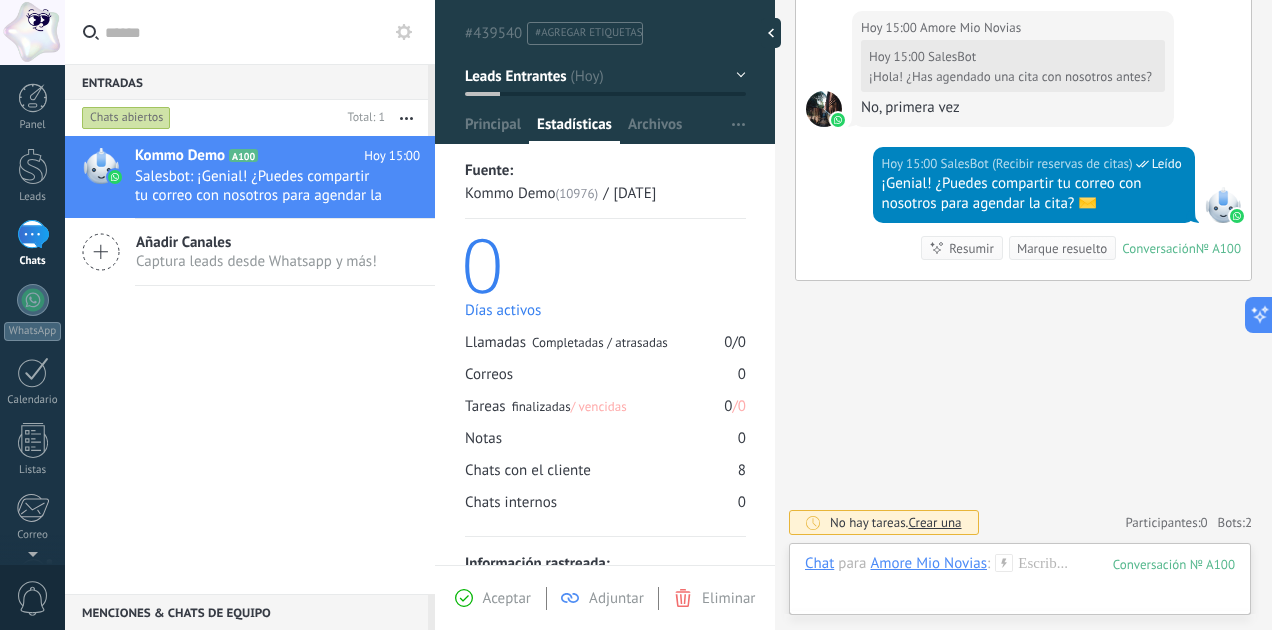 scroll, scrollTop: 32, scrollLeft: 0, axis: vertical 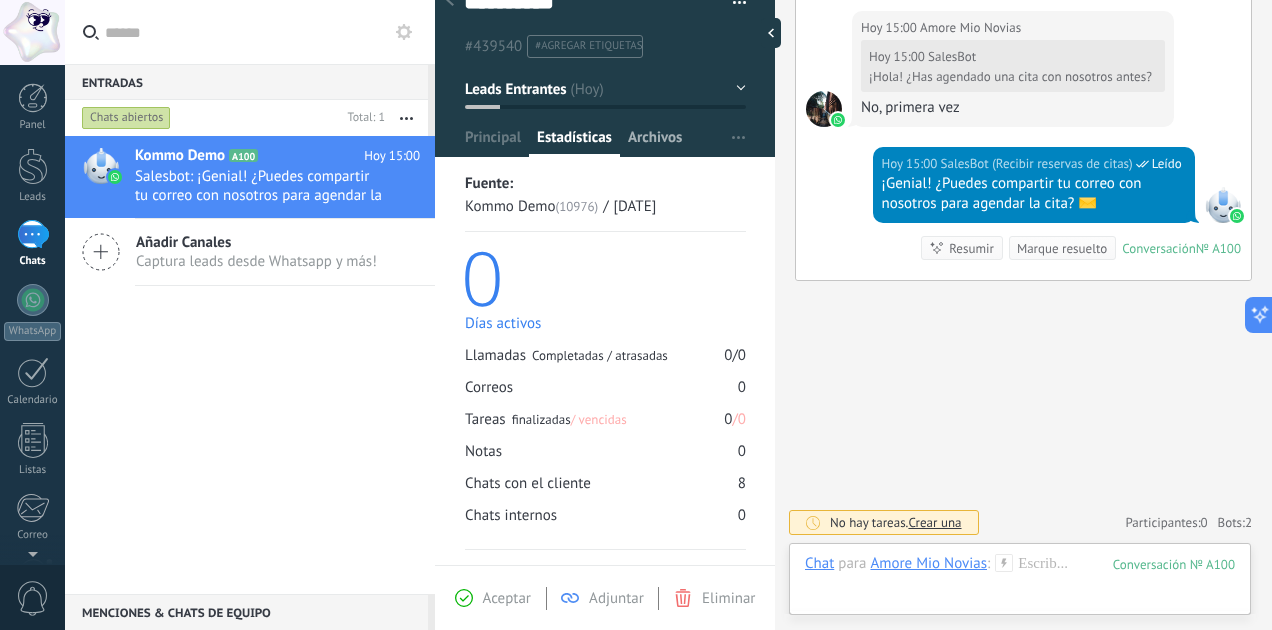 click on "Archivos" at bounding box center (655, 142) 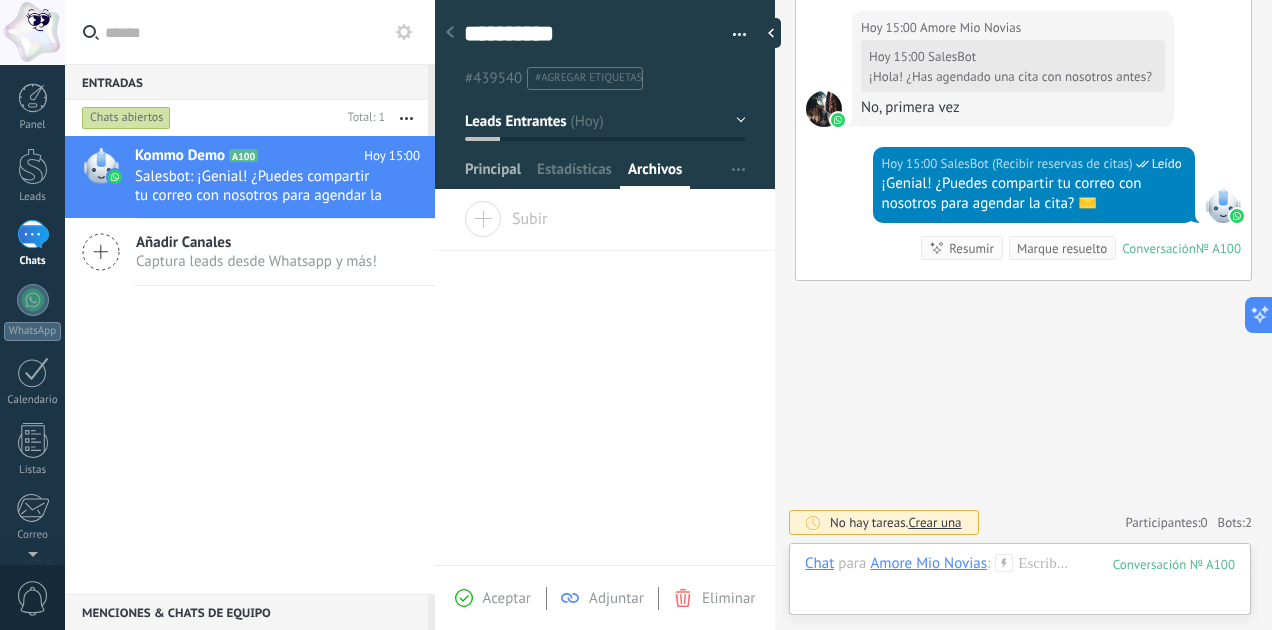 click on "Principal" at bounding box center [493, 174] 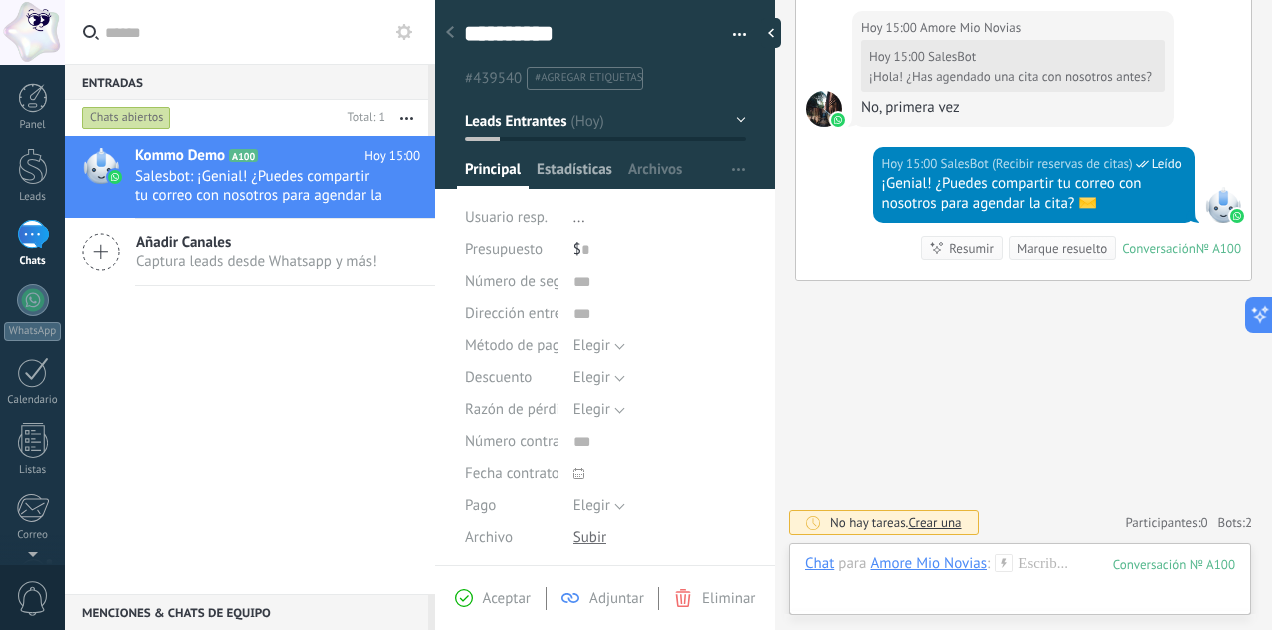 click on "Estadísticas" at bounding box center [574, 174] 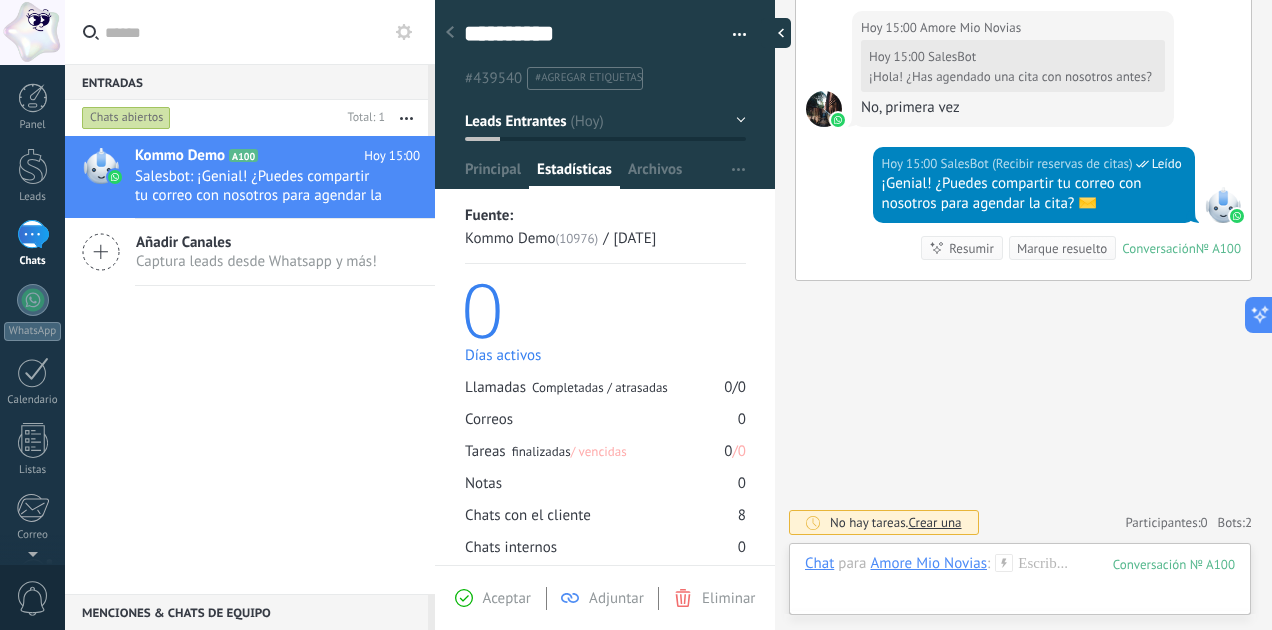 click at bounding box center [776, 33] 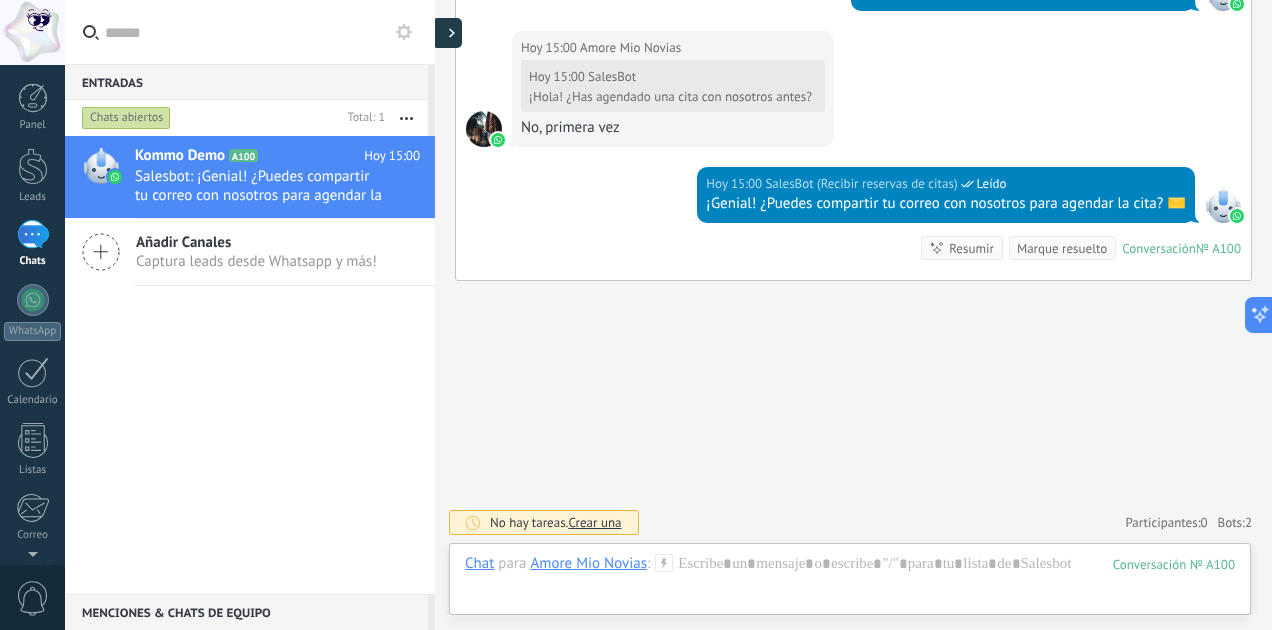 type on "**********" 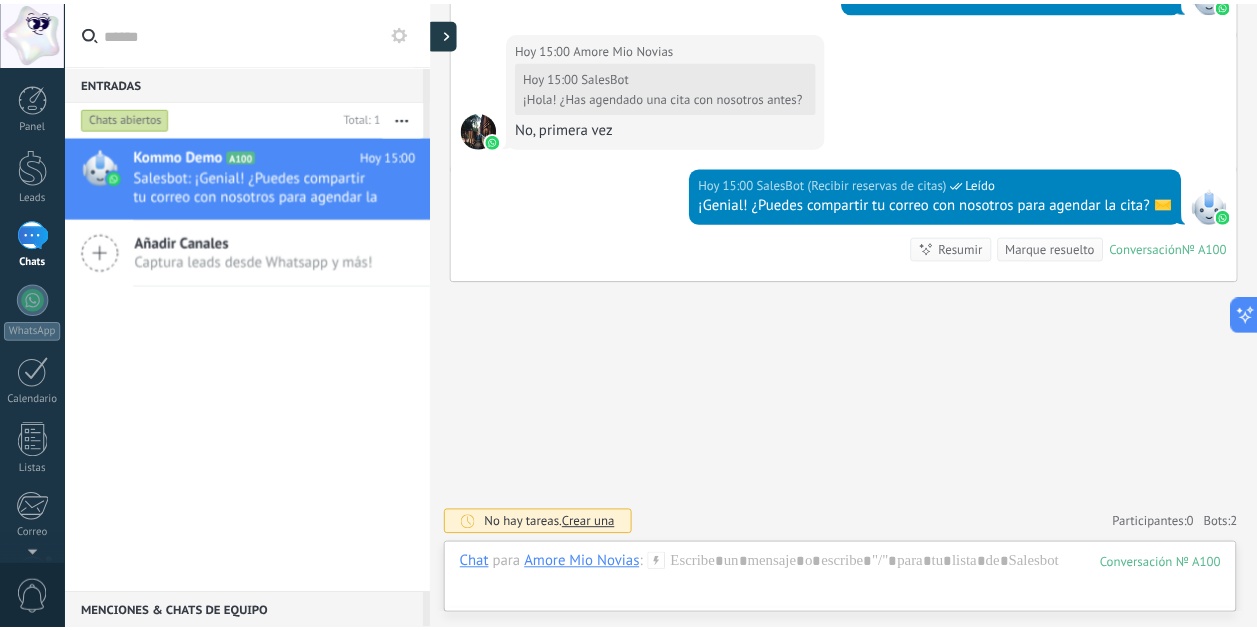 scroll, scrollTop: 60, scrollLeft: 0, axis: vertical 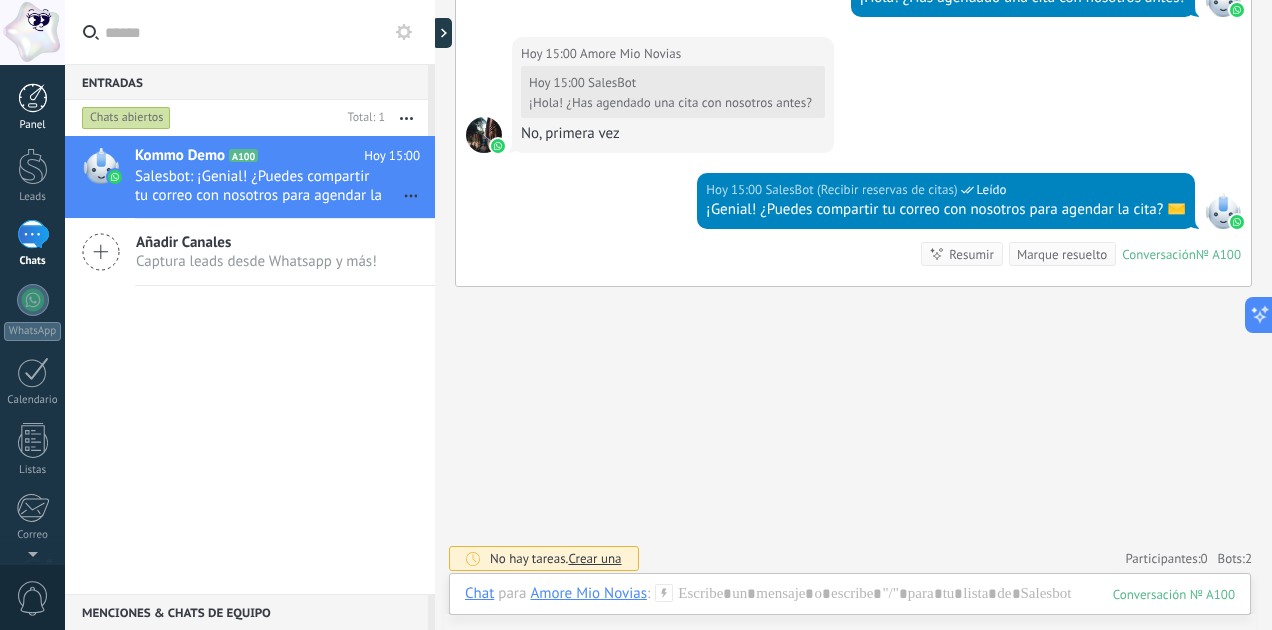 click at bounding box center [33, 98] 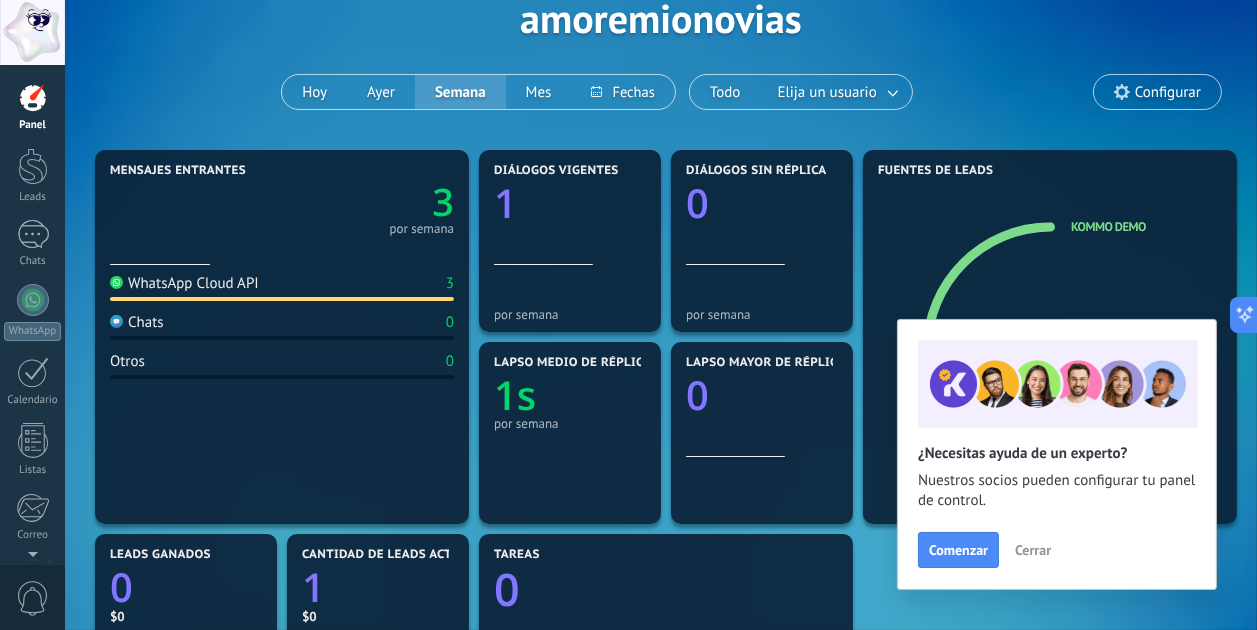 scroll, scrollTop: 0, scrollLeft: 0, axis: both 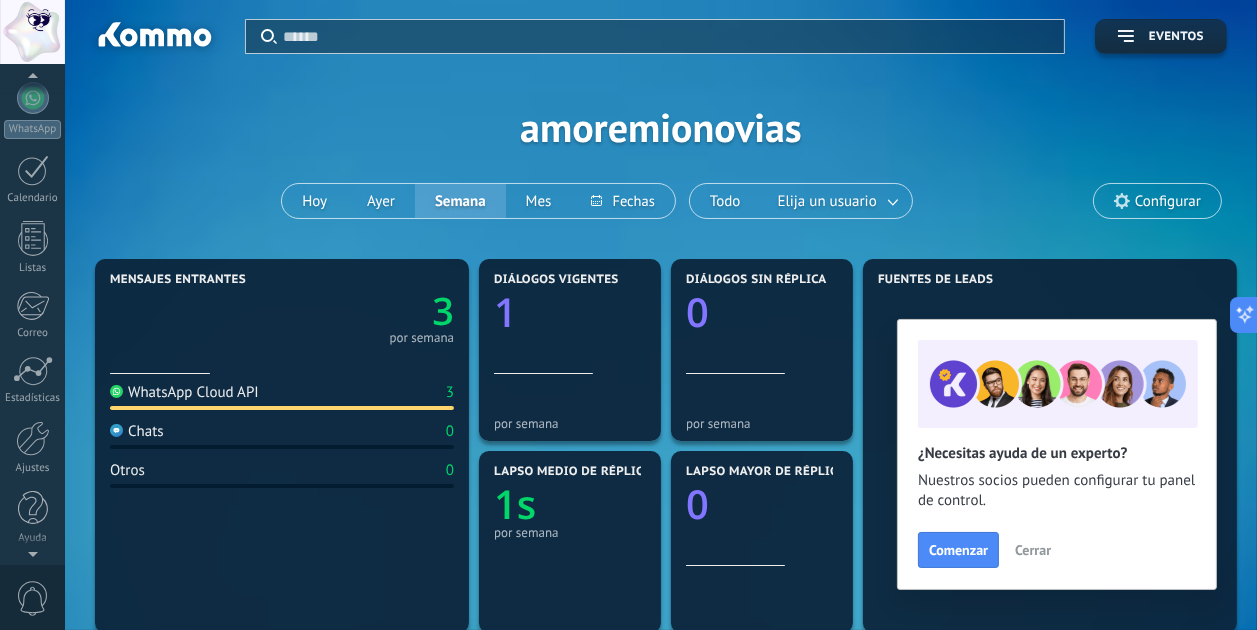click at bounding box center [32, 550] 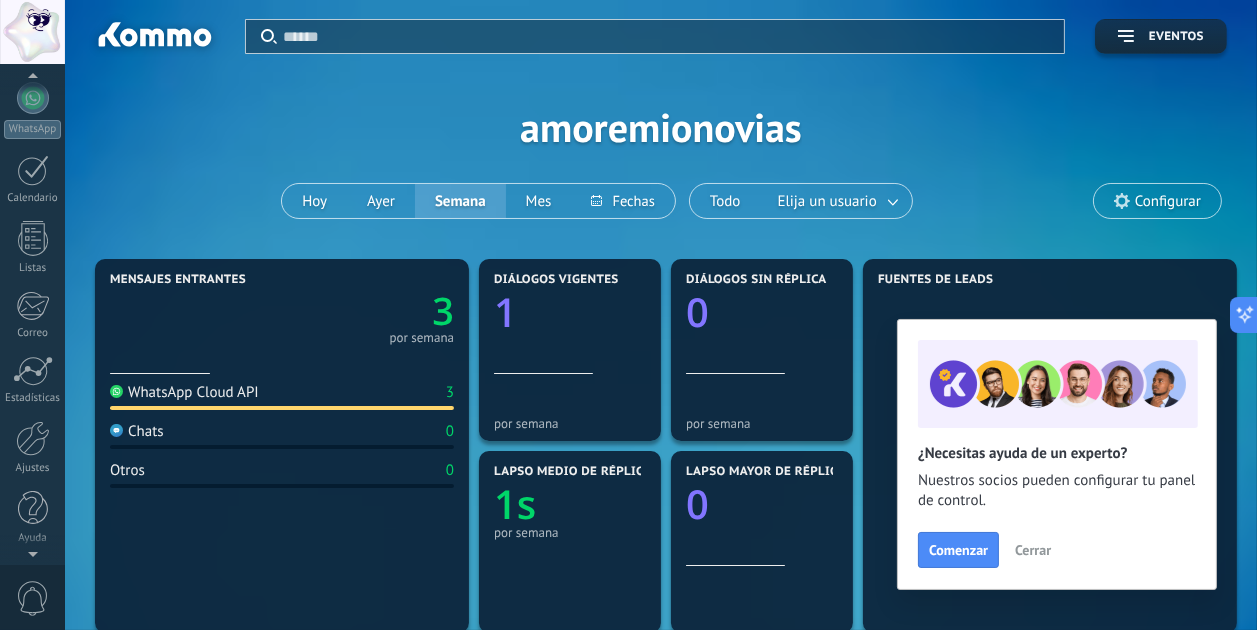 click at bounding box center [32, 550] 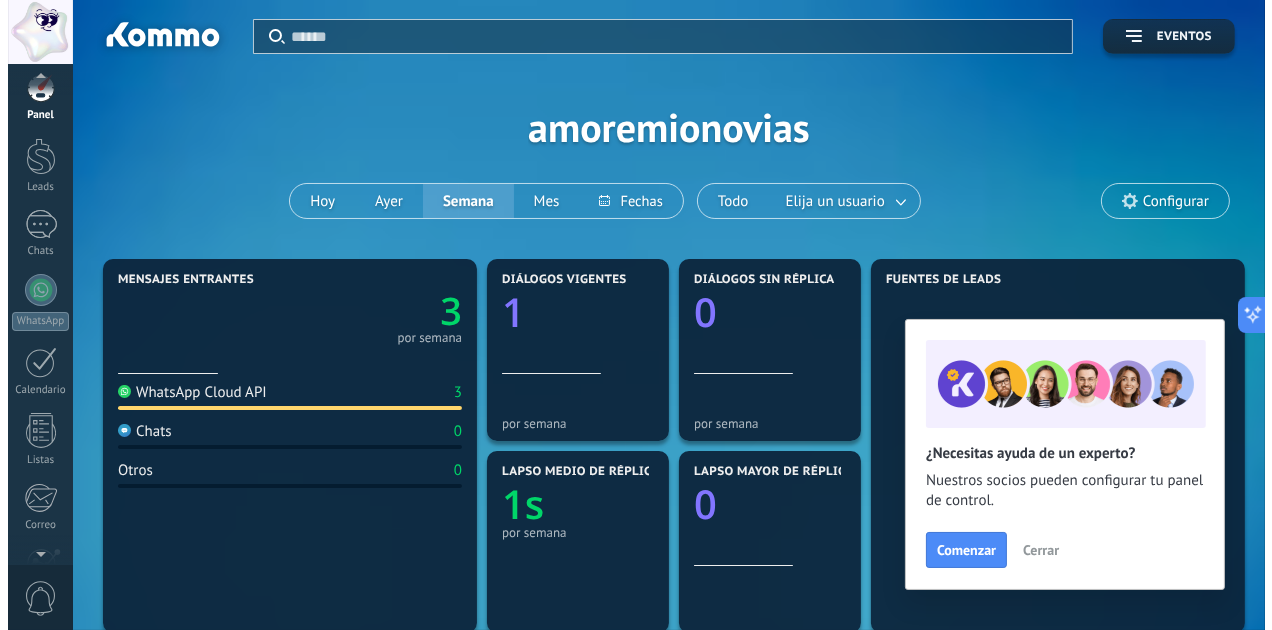 scroll, scrollTop: 0, scrollLeft: 0, axis: both 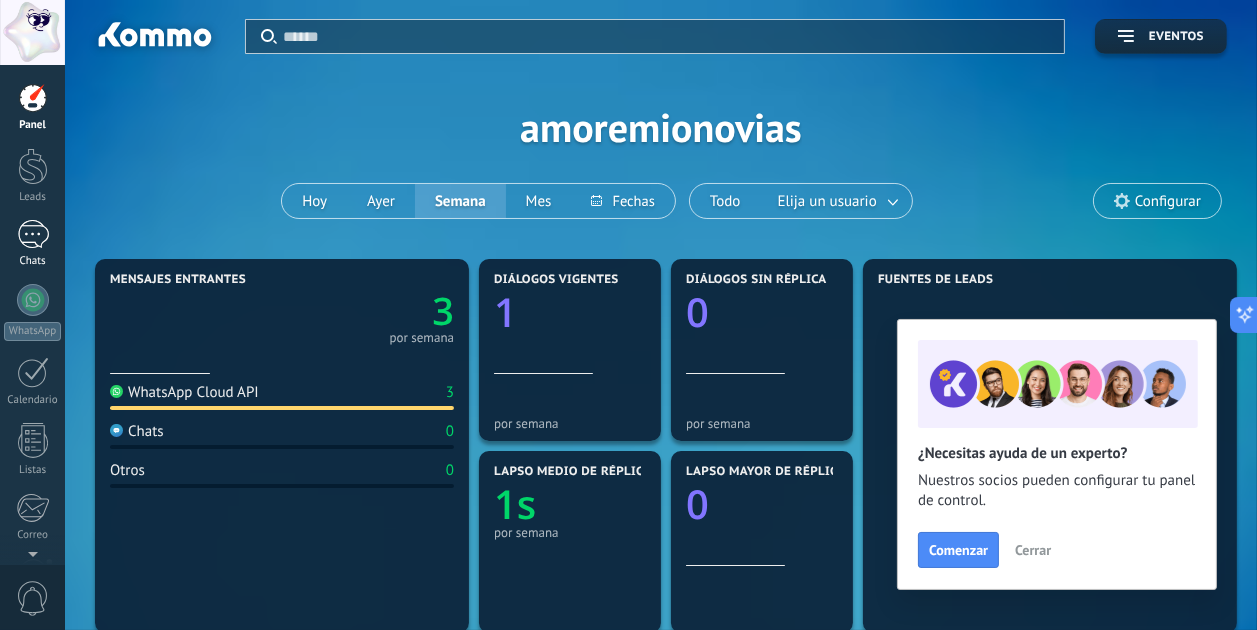 click on "1" at bounding box center [33, 234] 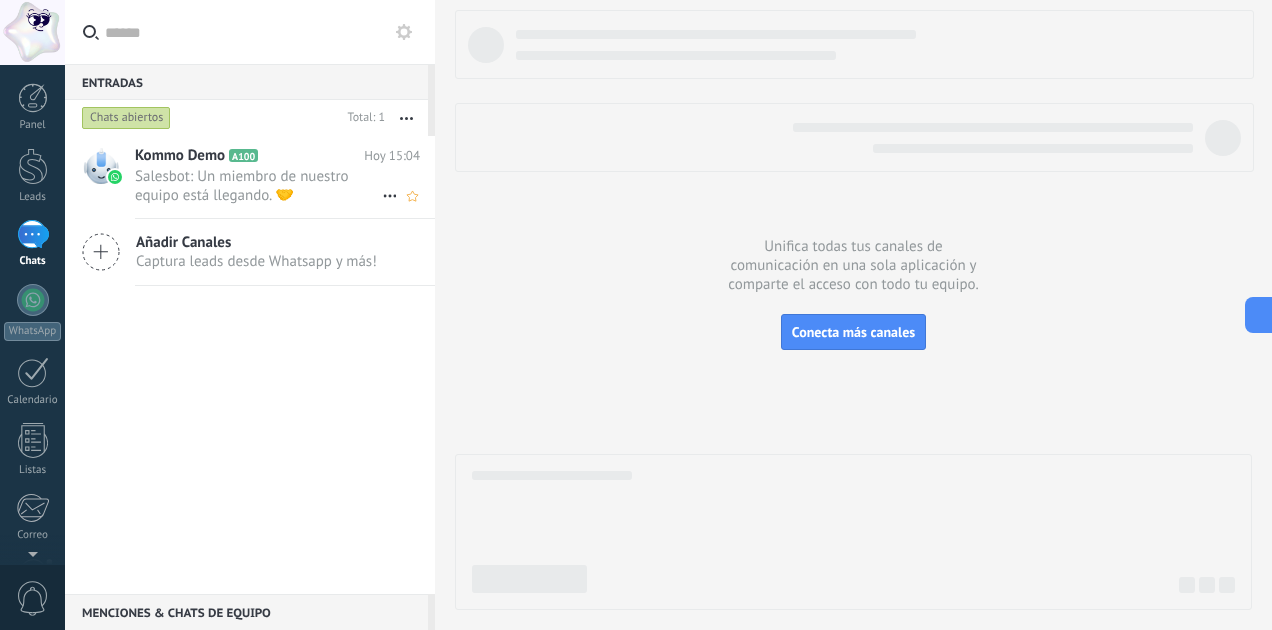 click on "Salesbot: Un miembro de nuestro equipo está llegando. 🤝" at bounding box center (258, 186) 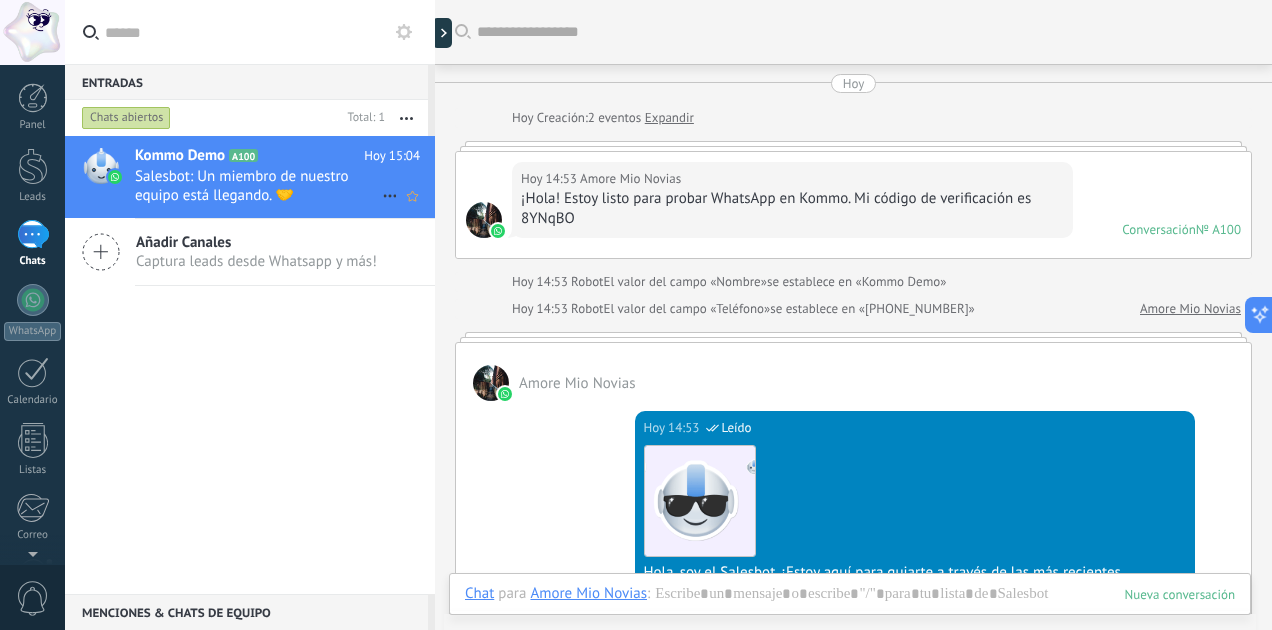 scroll, scrollTop: 1376, scrollLeft: 0, axis: vertical 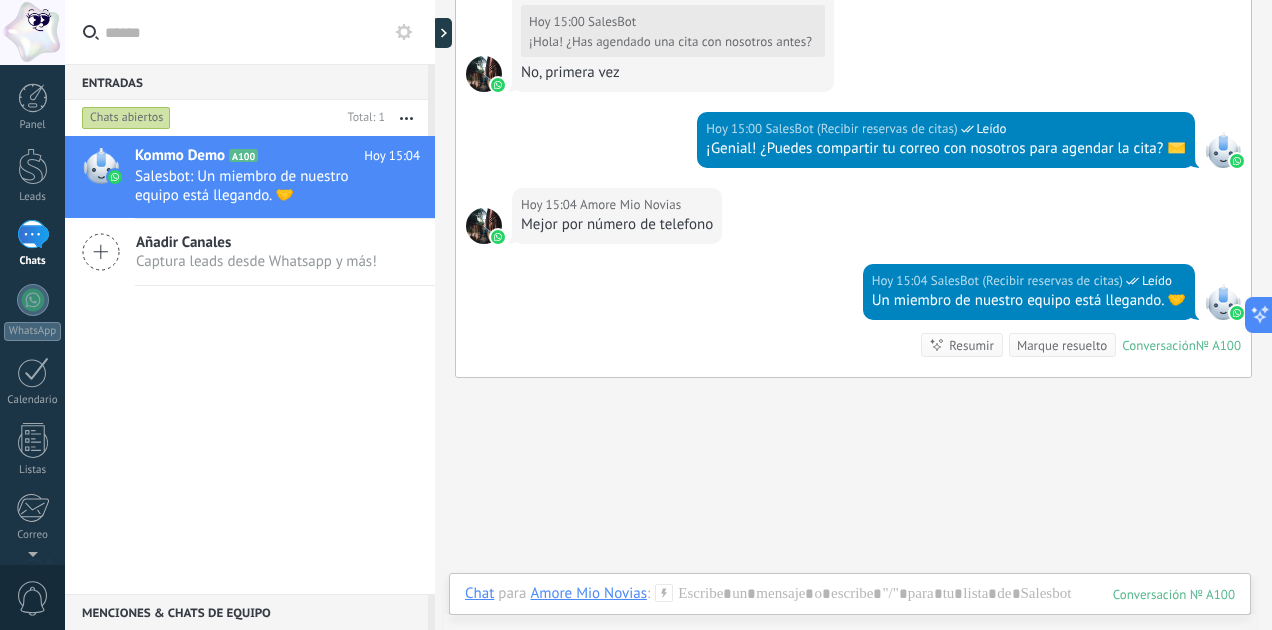 click on "Un miembro de nuestro equipo está llegando. 🤝" at bounding box center [1029, 301] 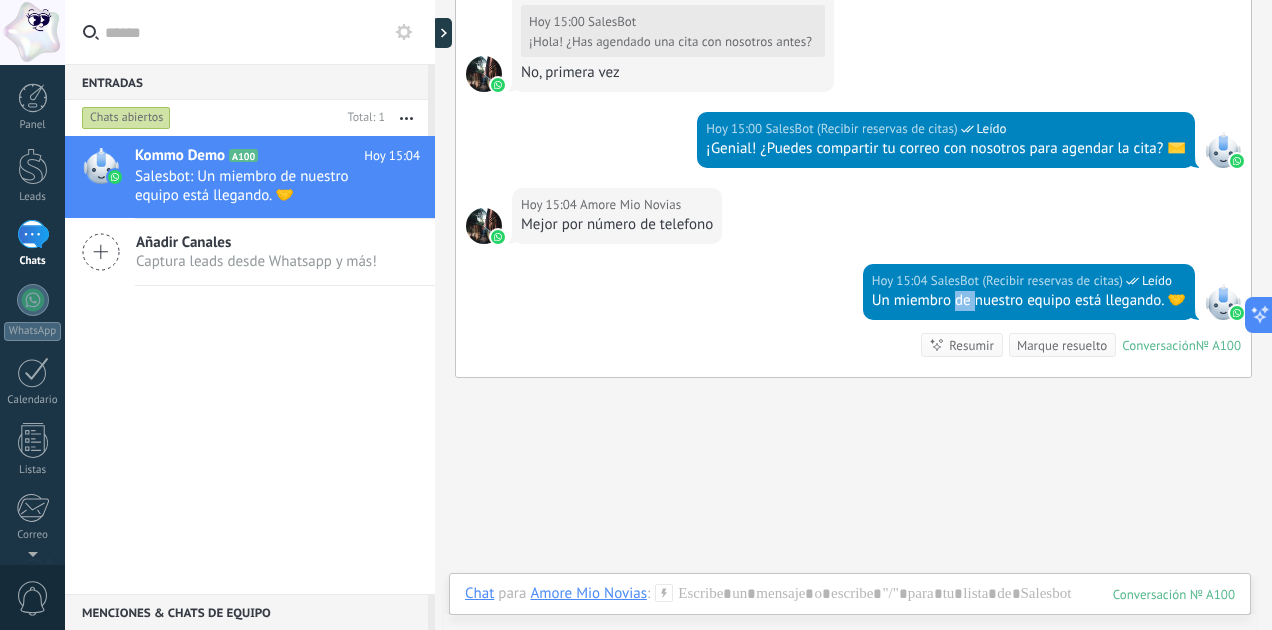 click on "Un miembro de nuestro equipo está llegando. 🤝" at bounding box center [1029, 301] 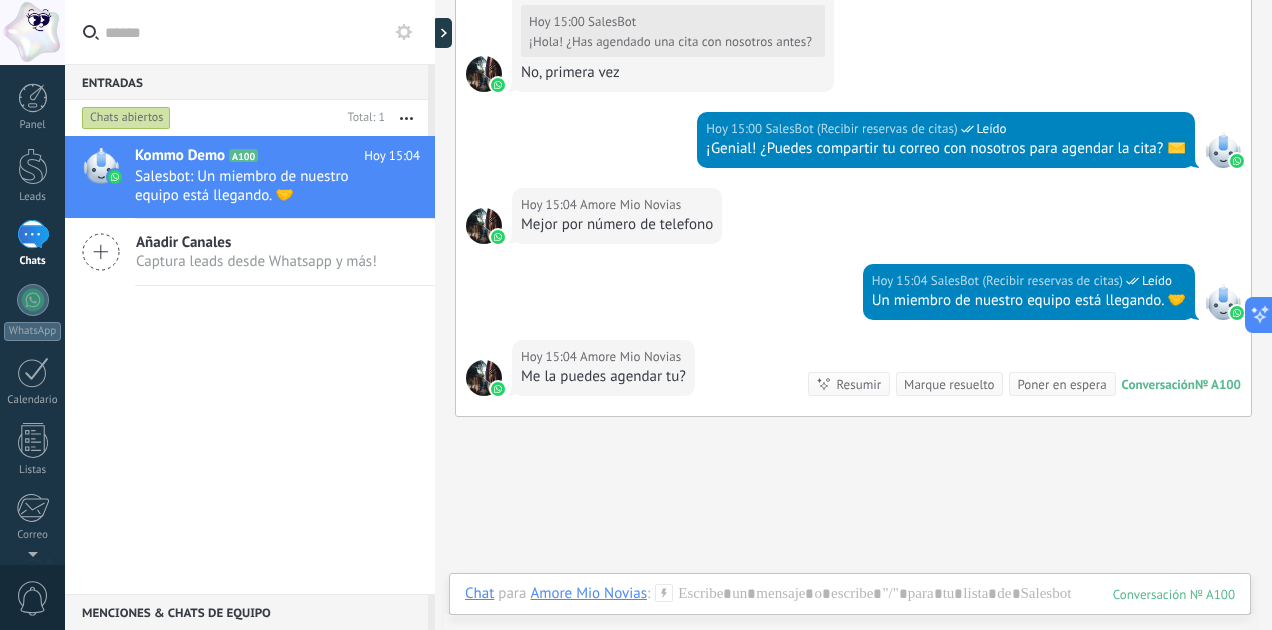 scroll, scrollTop: 1421, scrollLeft: 0, axis: vertical 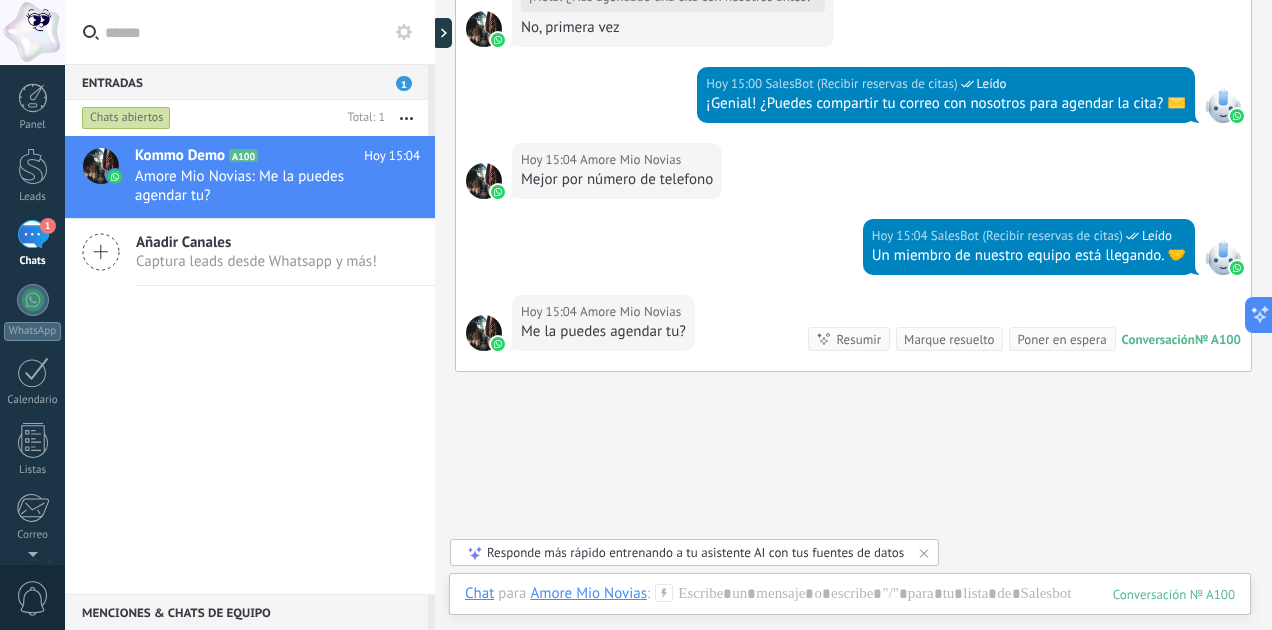 click on "Responde más rápido entrenando a tu asistente AI con tus fuentes de datos" at bounding box center (695, 552) 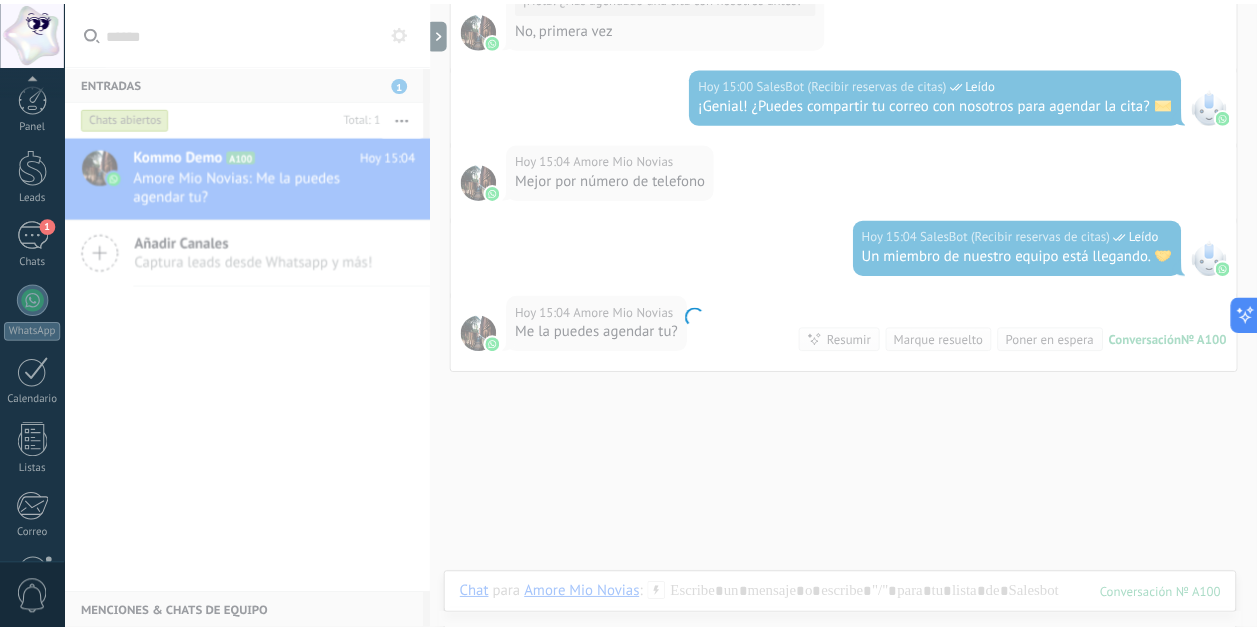 scroll, scrollTop: 202, scrollLeft: 0, axis: vertical 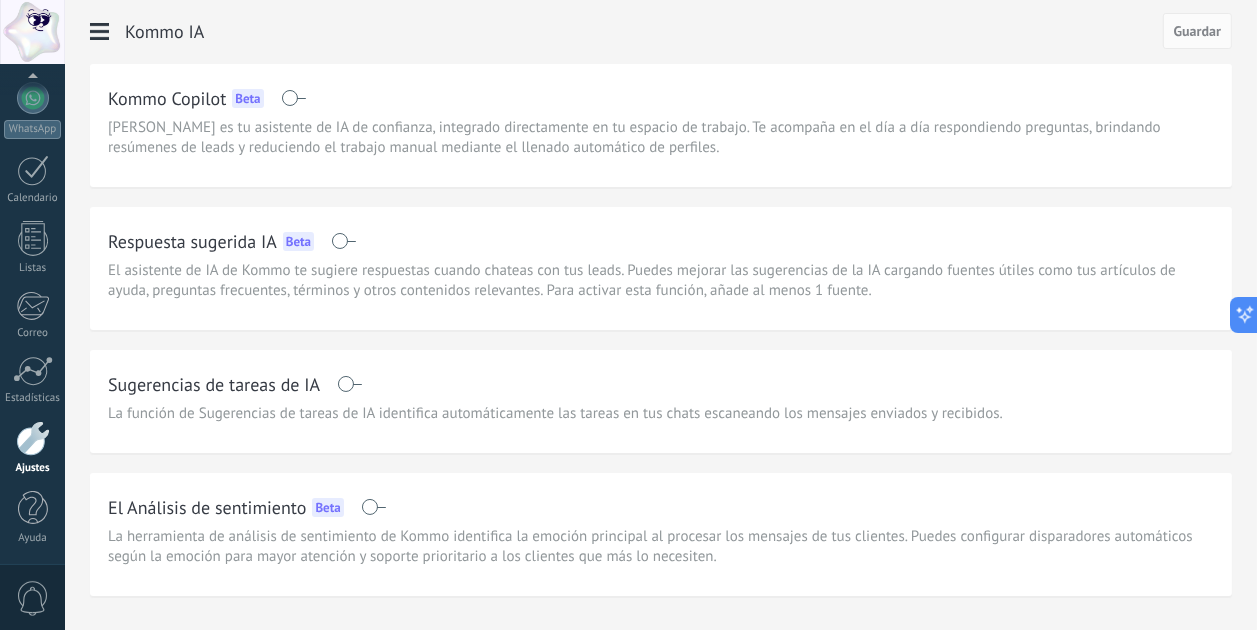 click on "Kommo IA Guardar Kommo Copilot Beta Kommo Copilot es tu asistente de IA de confianza, integrado directamente en tu espacio de trabajo. Te acompaña en el día a día respondiendo preguntas, brindando resúmenes de leads y reduciendo el trabajo manual mediante el llenado automático de perfiles. Respuesta sugerida IA Beta El asistente de IA de Kommo te sugiere respuestas cuando chateas con tus leads. Puedes mejorar las sugerencias de la IA cargando fuentes útiles como tus artículos de ayuda, preguntas frecuentes, términos y otros contenidos relevantes. Para activar esta función, añade al menos 1 fuente. Sugerencias de tareas de IA La función de Sugerencias de tareas de IA identifica automáticamente las tareas en tus chats escaneando los mensajes enviados y recibidos. El Análisis de sentimiento Beta" at bounding box center (661, 298) 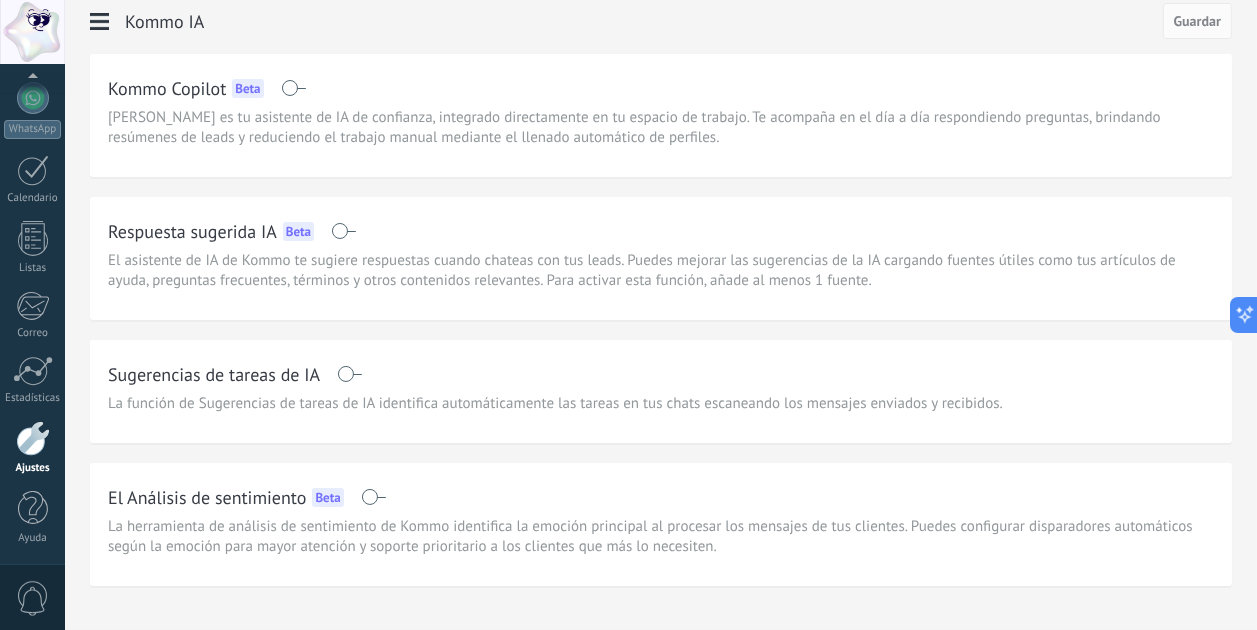 scroll, scrollTop: 0, scrollLeft: 0, axis: both 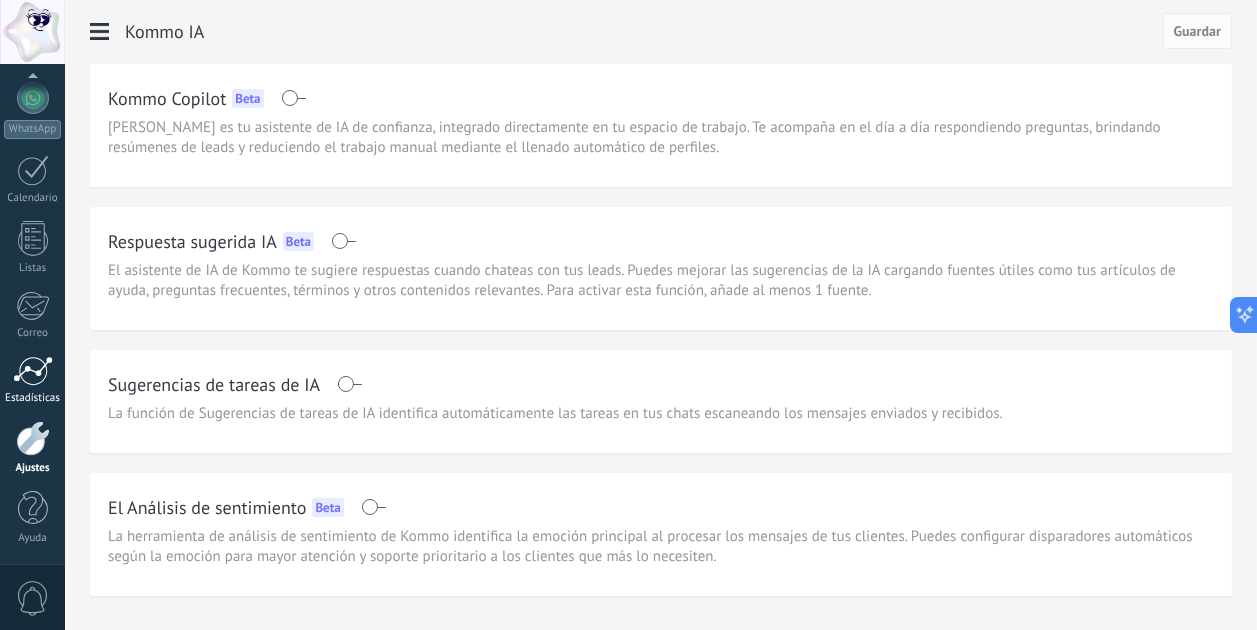 click at bounding box center [33, 371] 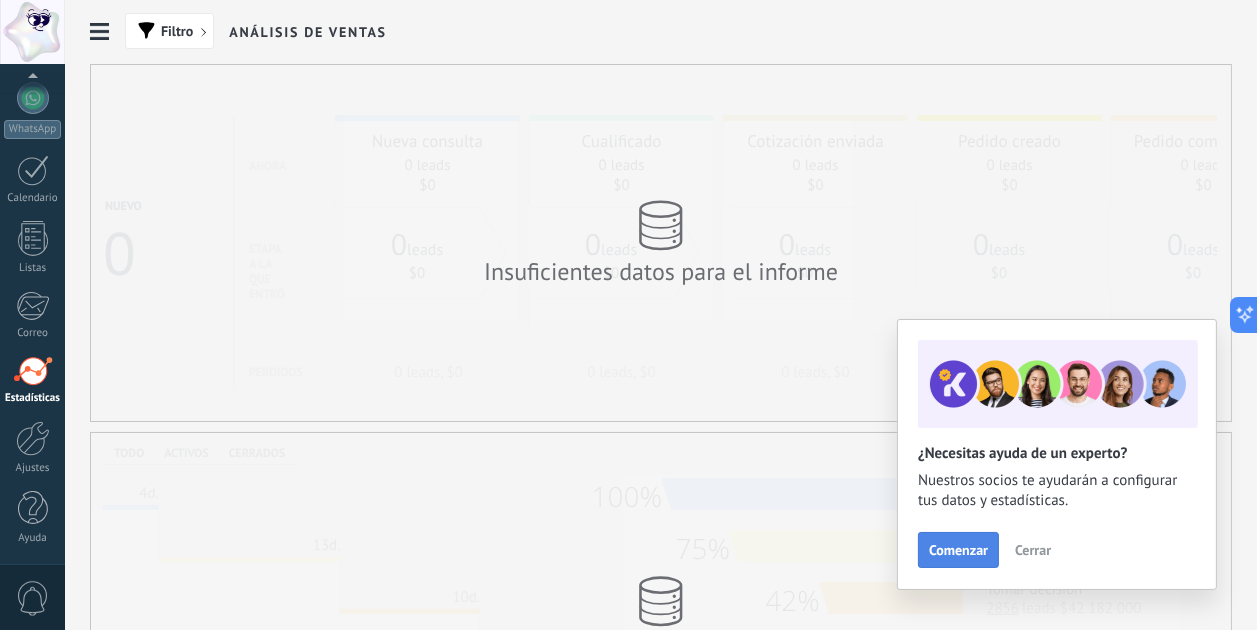 click on "Comenzar" at bounding box center (958, 550) 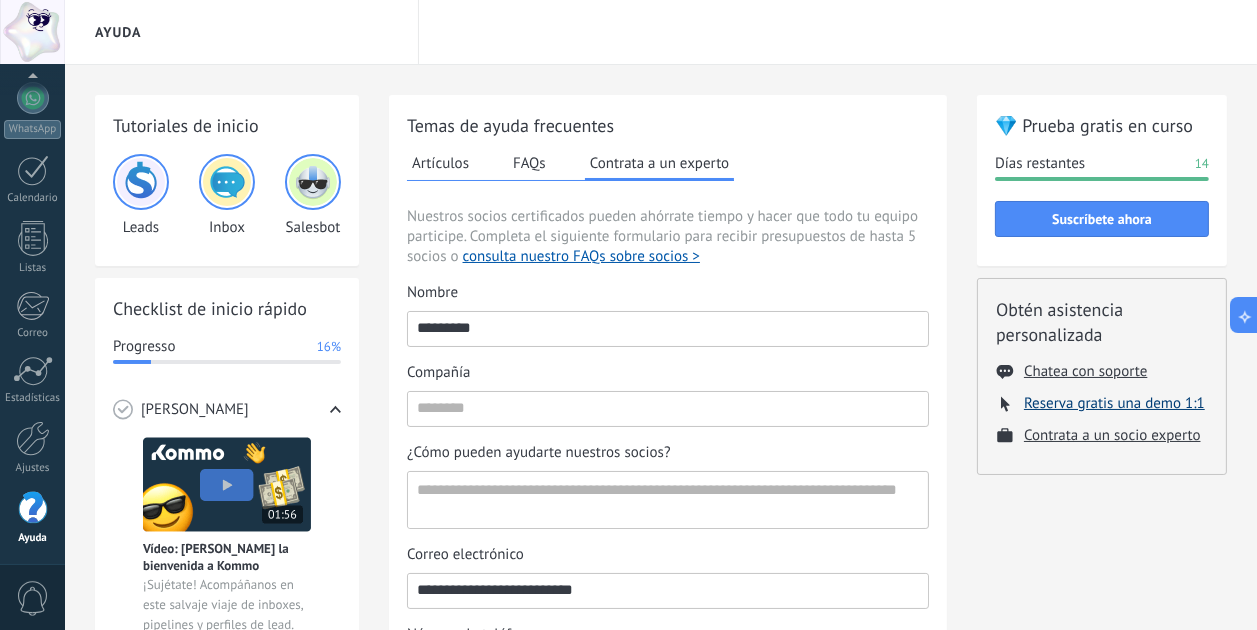 click on "Reserva gratis una demo 1:1" at bounding box center [1114, 403] 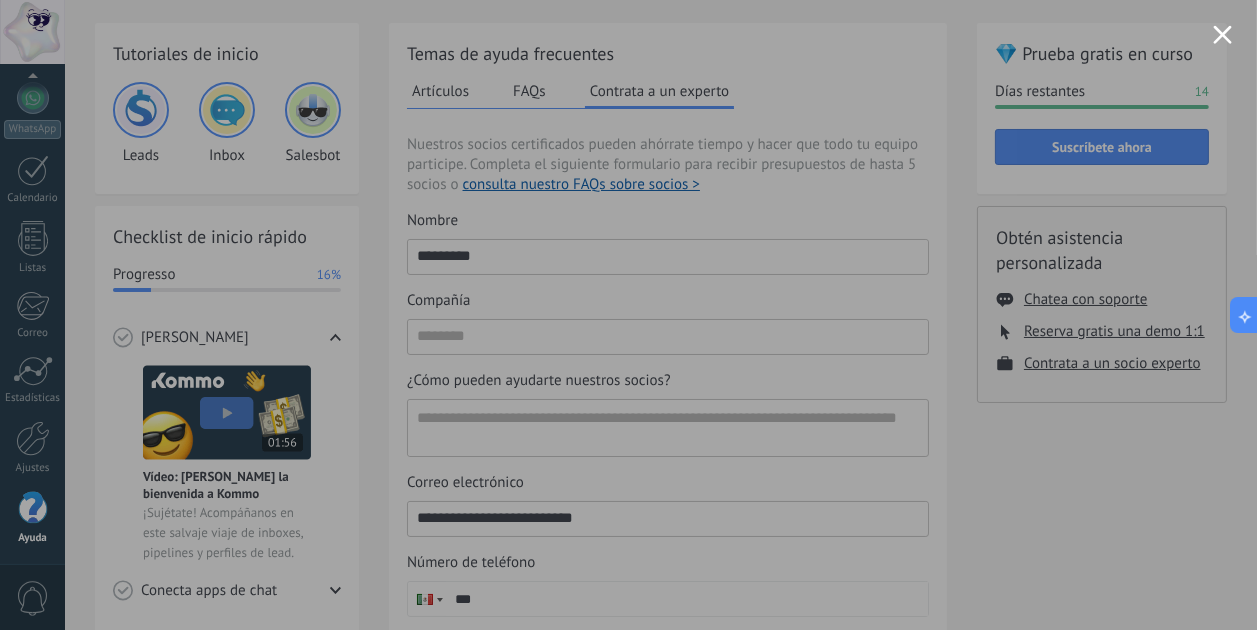 scroll, scrollTop: 80, scrollLeft: 0, axis: vertical 